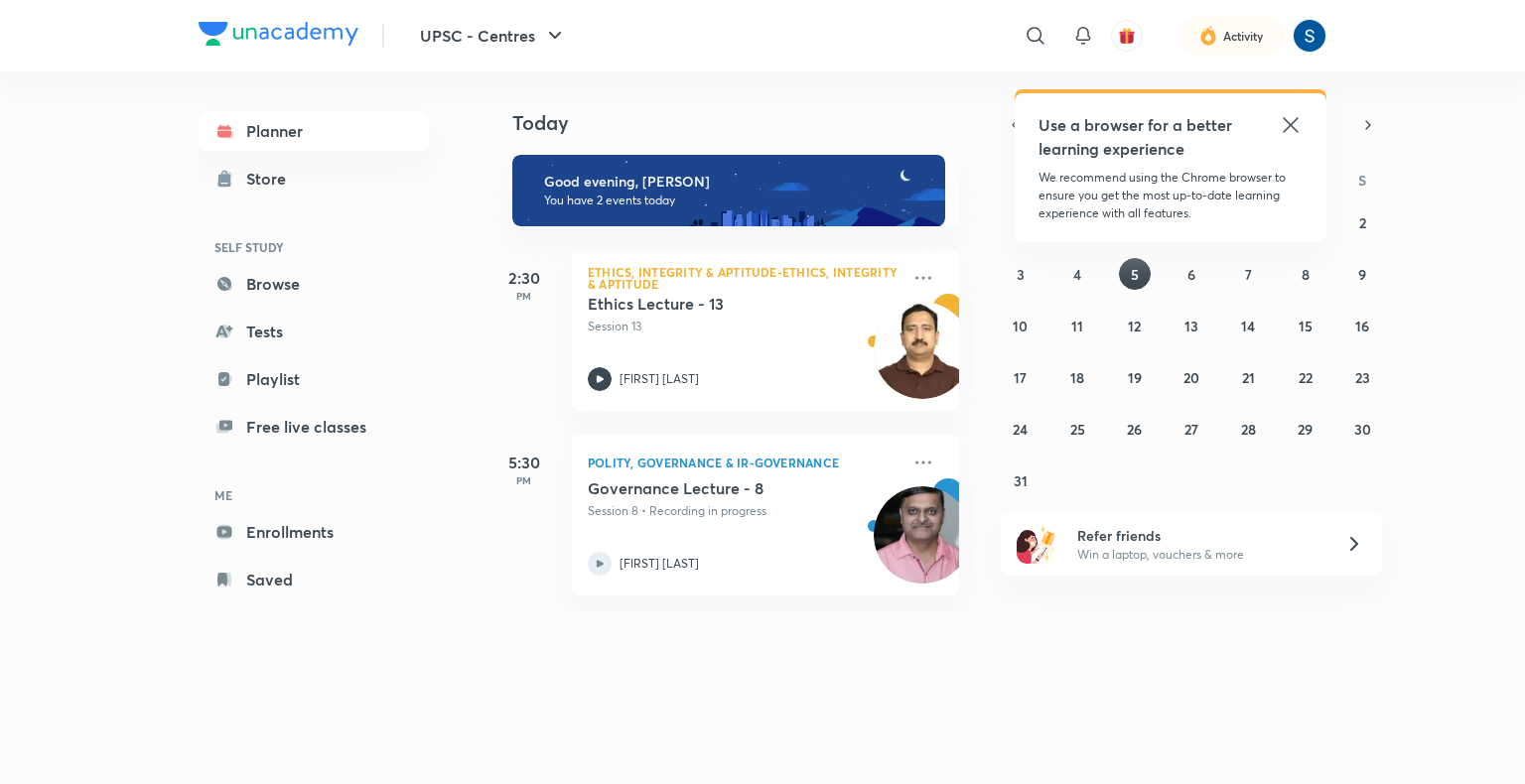 scroll, scrollTop: 0, scrollLeft: 0, axis: both 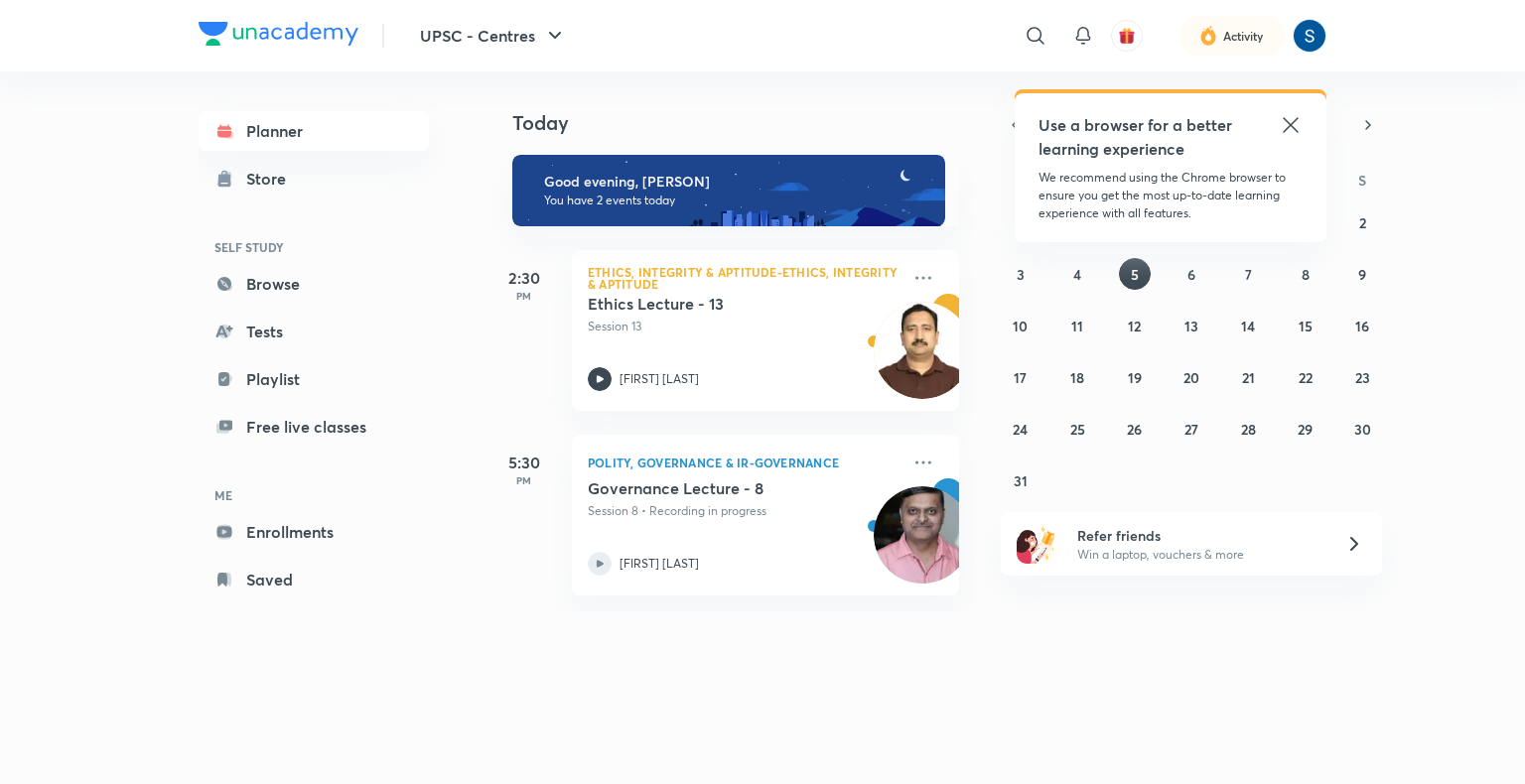 click on "27 28 29 30 31 1 2 3 4 5 6 7 8 9 10 11 12 13 14 15 16 17 18 19 20 21 22 23 24 25 26 27 28 29 30 31 1 2 3 4 5 6" at bounding box center (1191, 351) 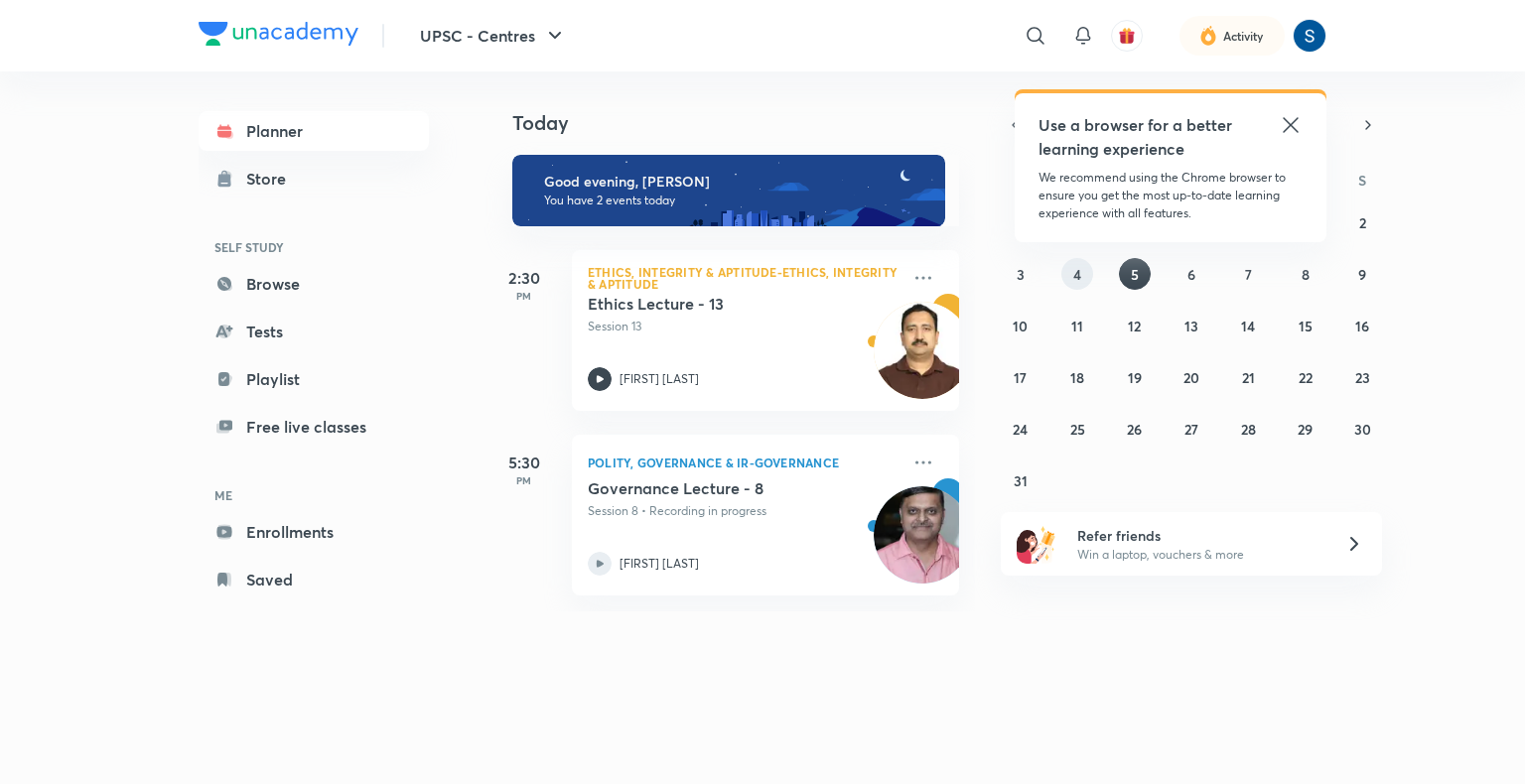click on "4" at bounding box center [1077, 274] 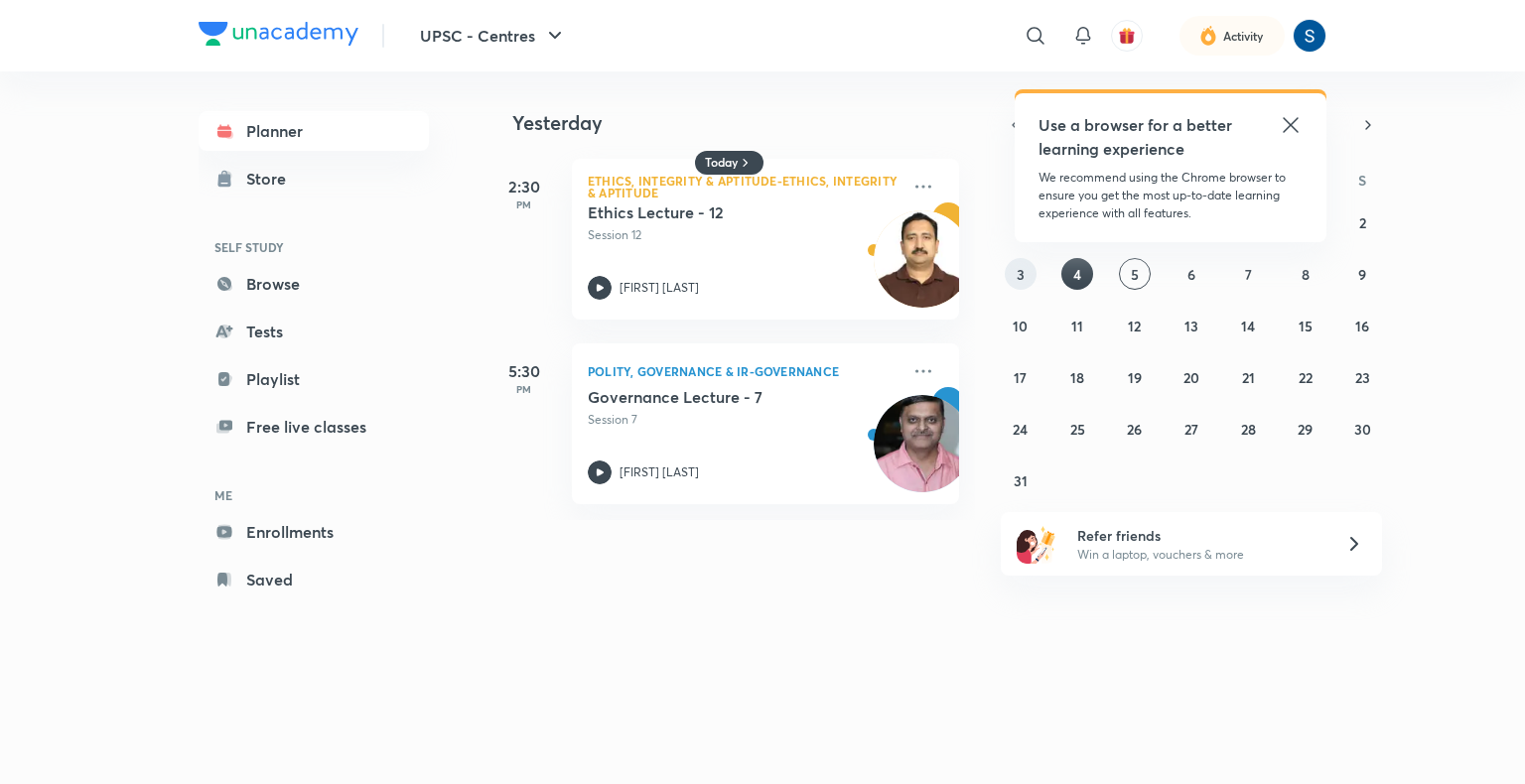 click on "3" at bounding box center (1021, 274) 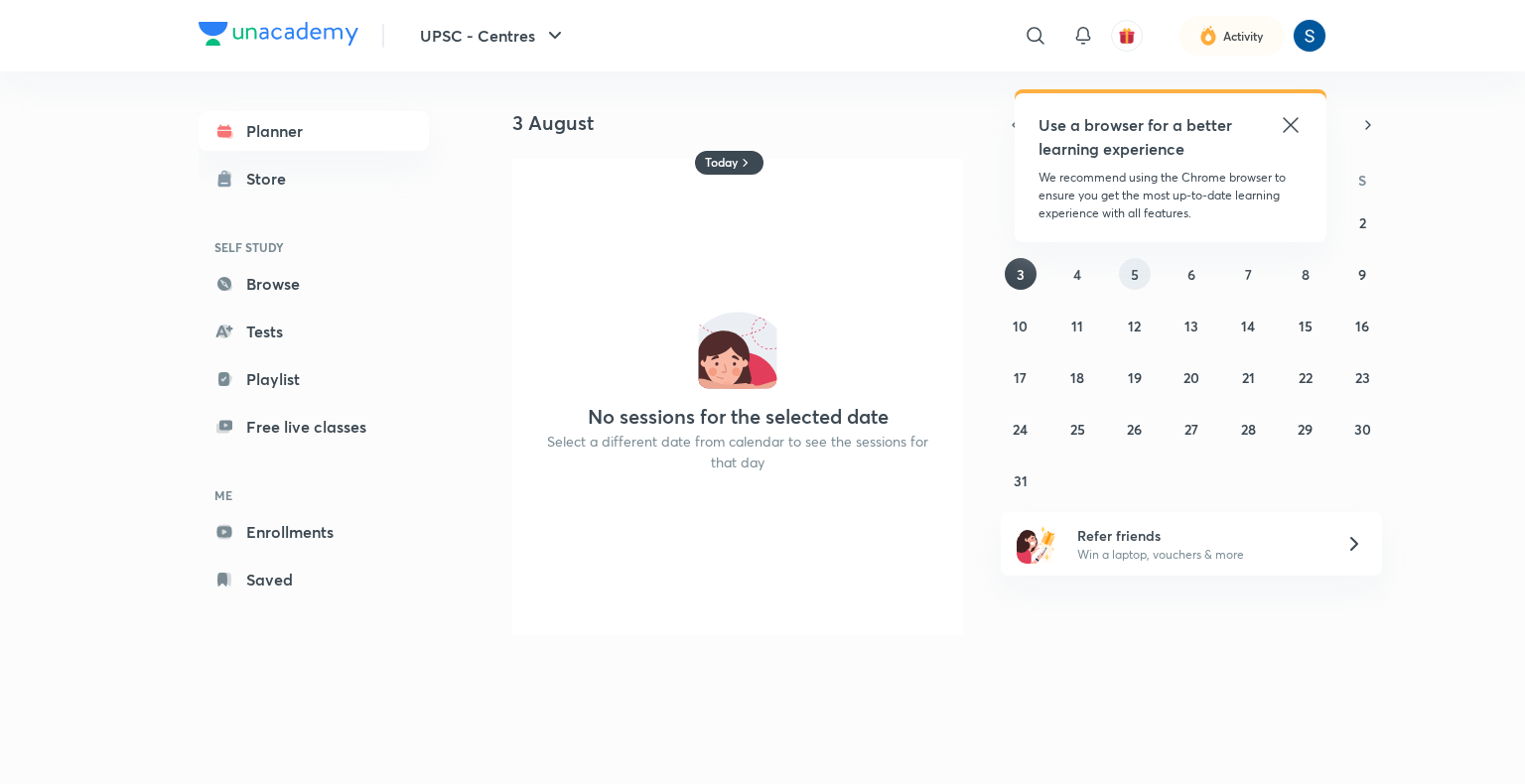 click on "5" at bounding box center [1135, 274] 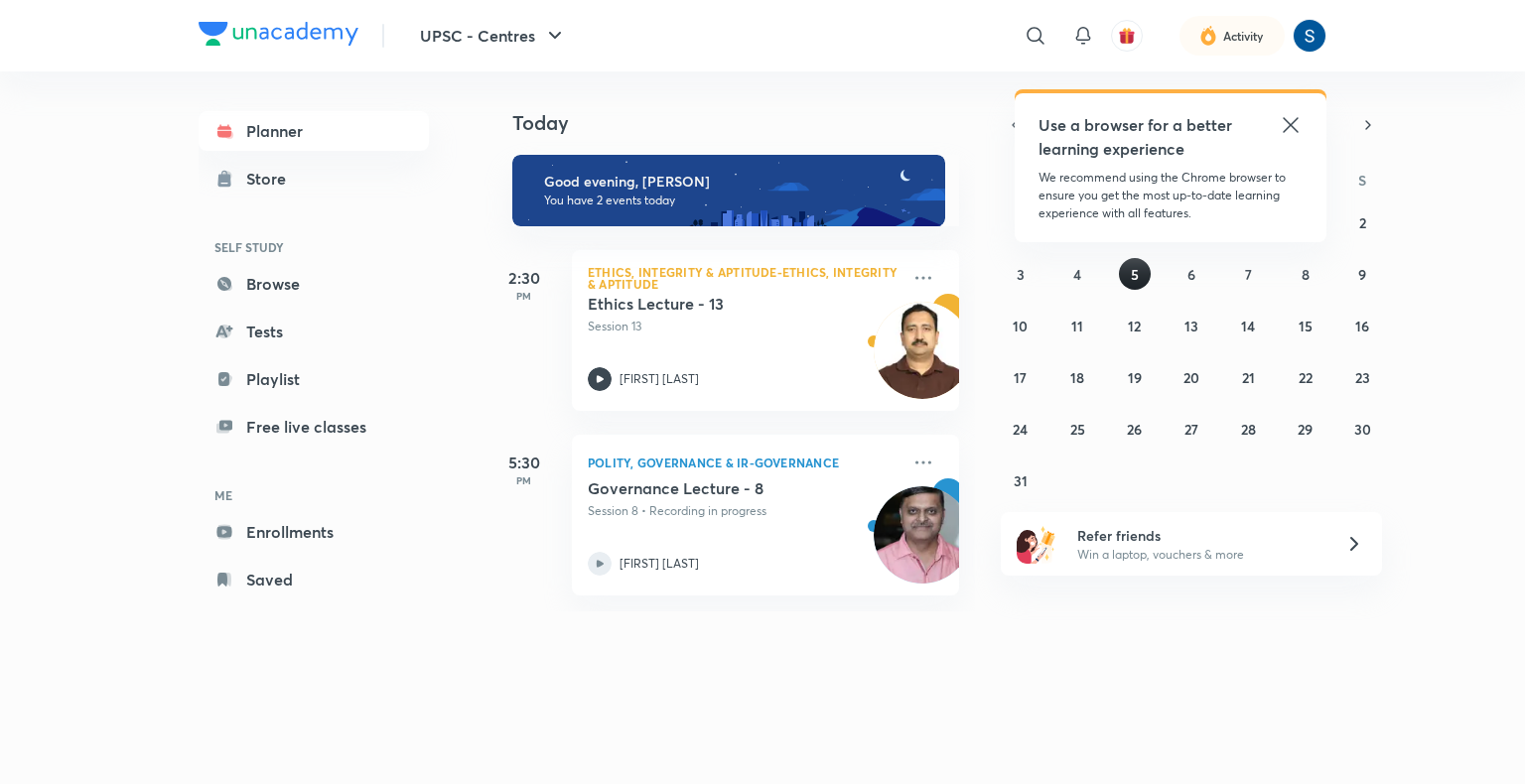 click on "5" at bounding box center (1135, 274) 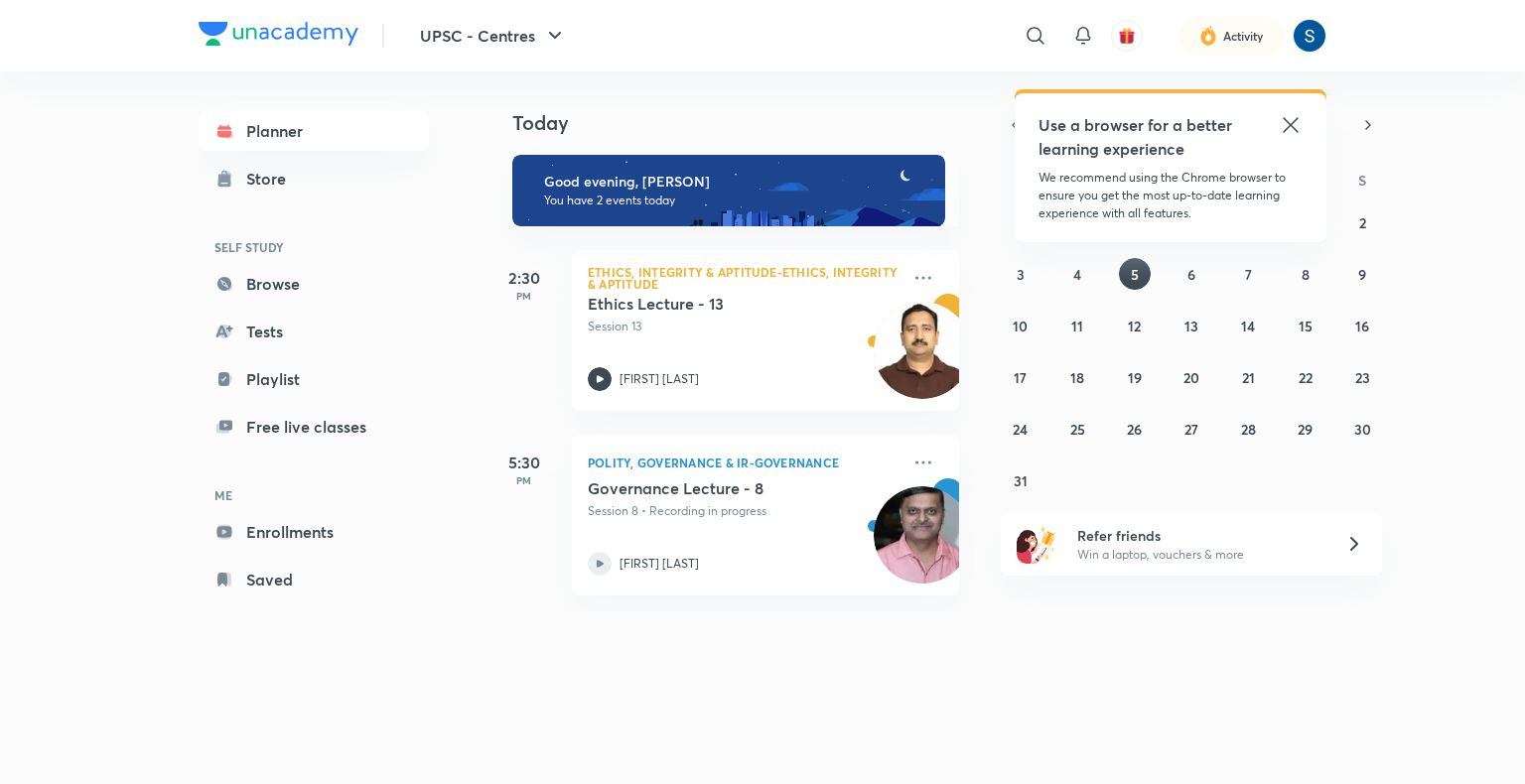 click on "Today" at bounding box center (732, 103) 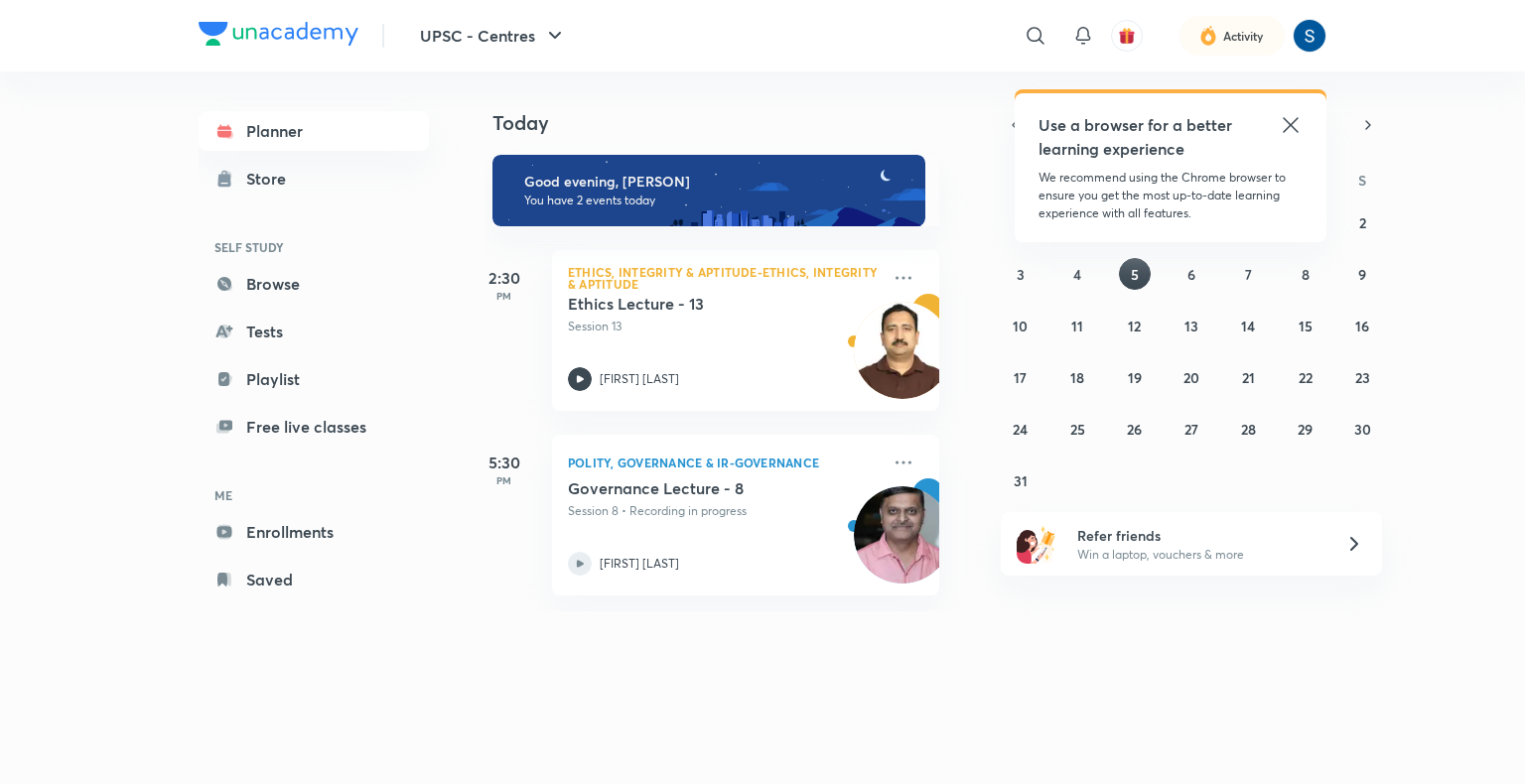click on "Polity, Governance & IR-Governance" at bounding box center [724, 462] 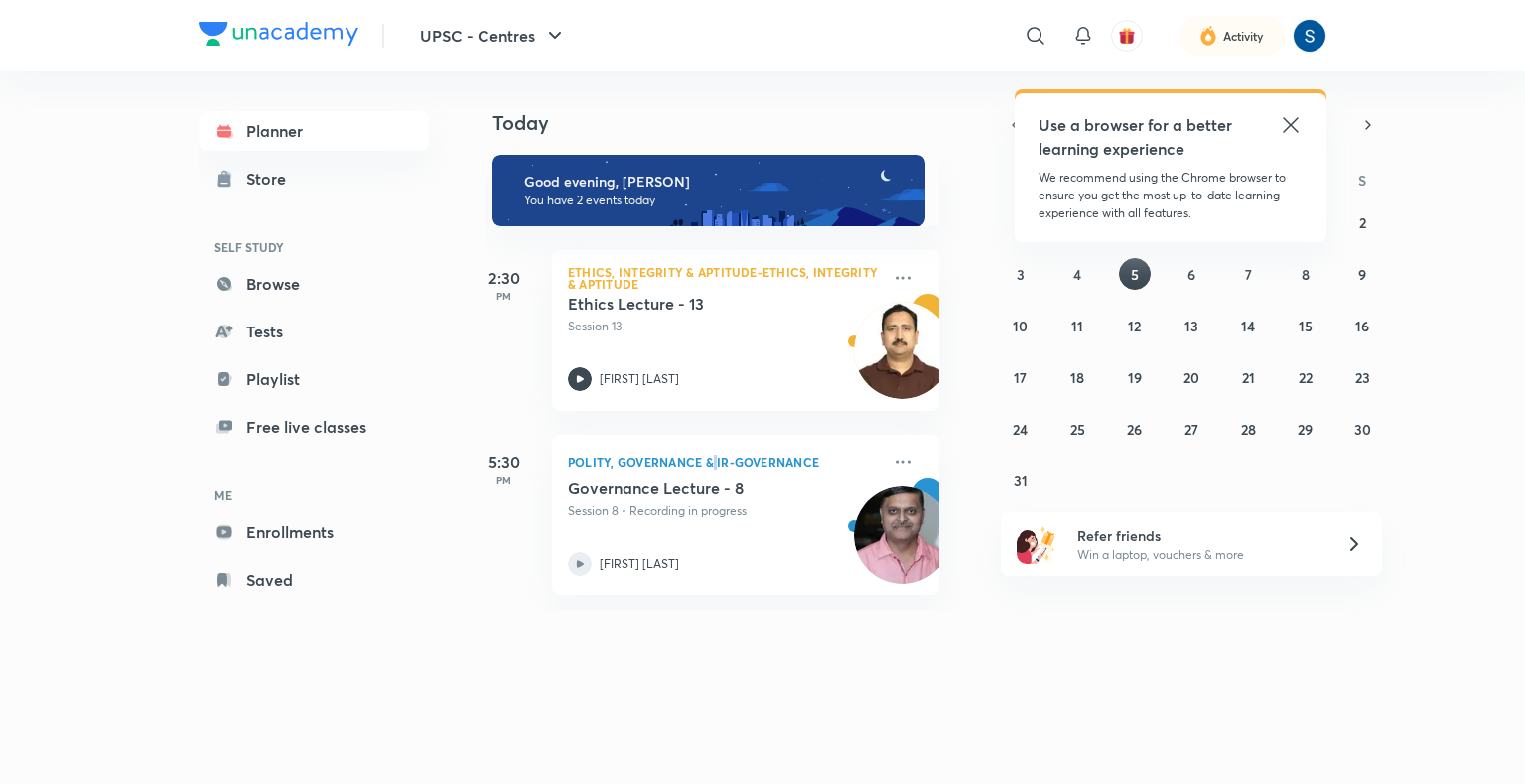 click on "Polity, Governance & IR-Governance" at bounding box center (724, 462) 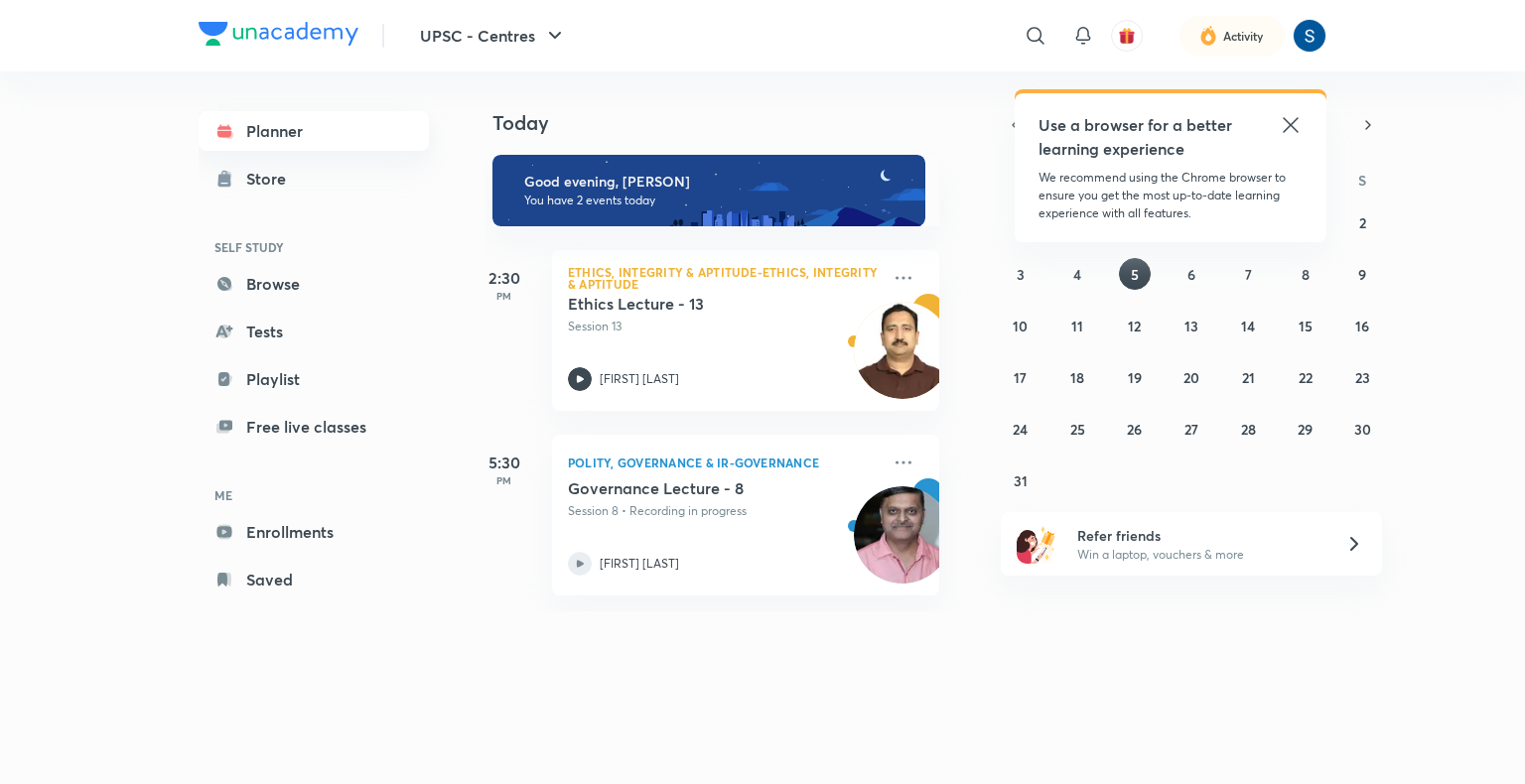 click on "Planner" at bounding box center (314, 131) 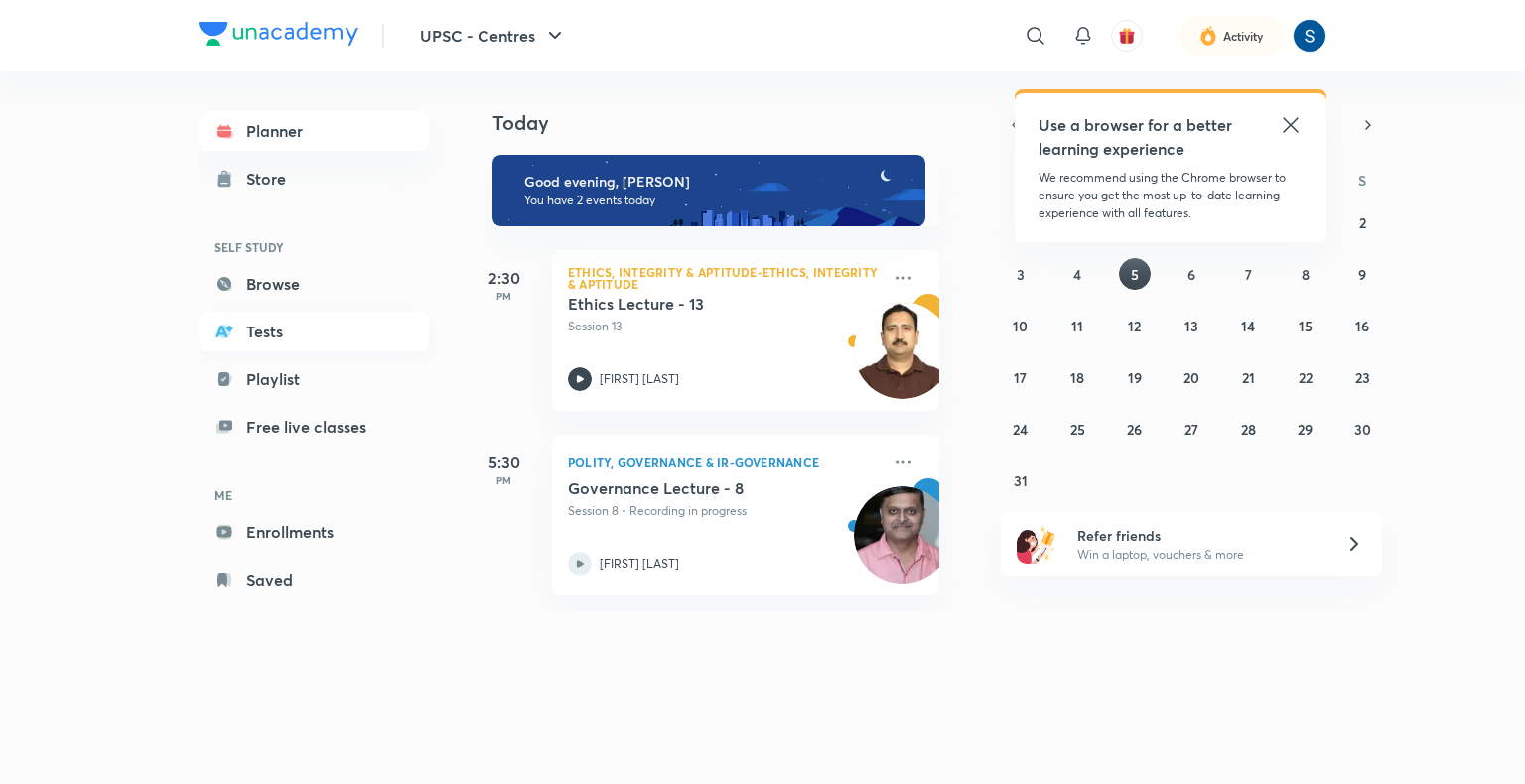 click on "Tests" at bounding box center [314, 331] 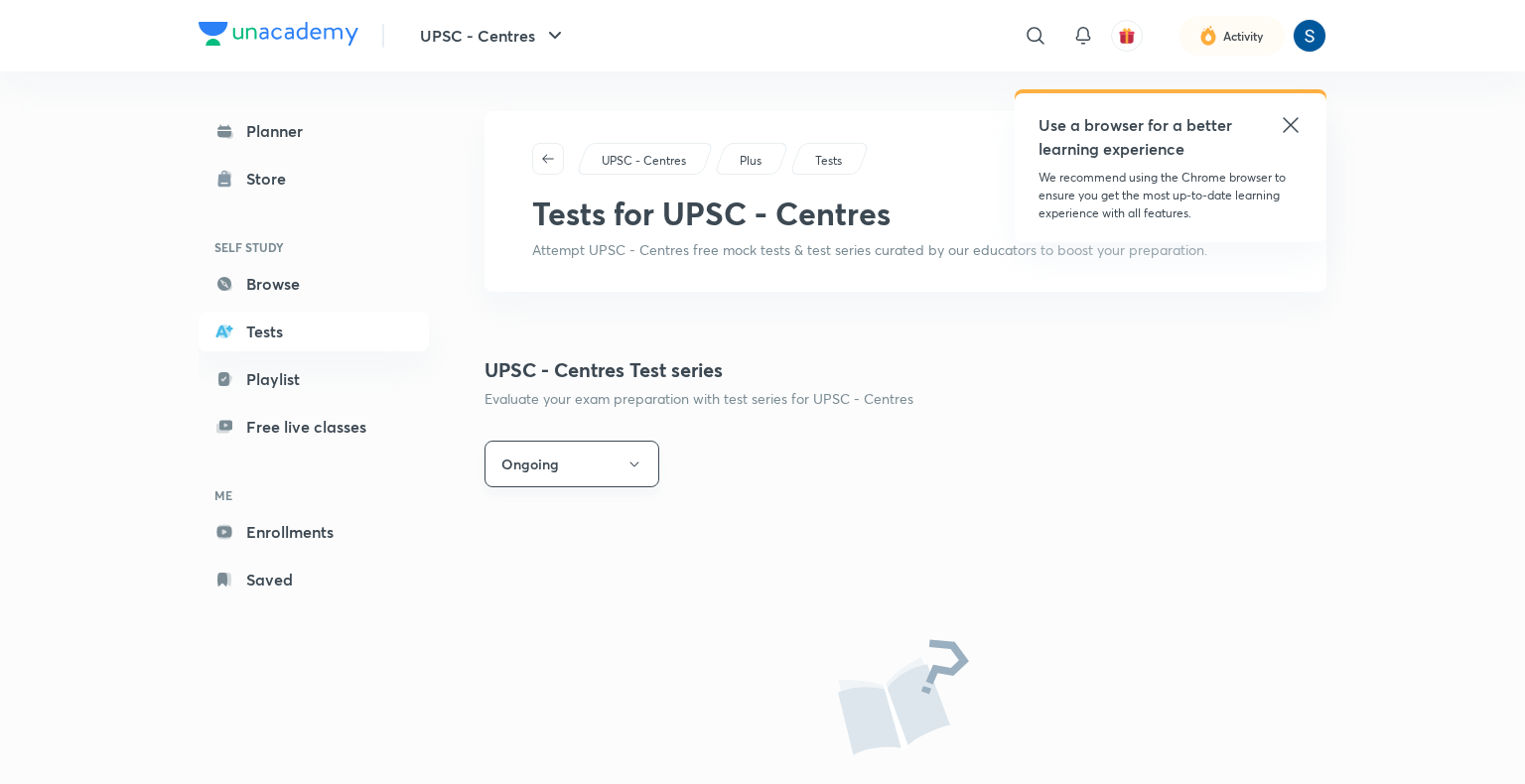 click on "Ongoing" at bounding box center [572, 463] 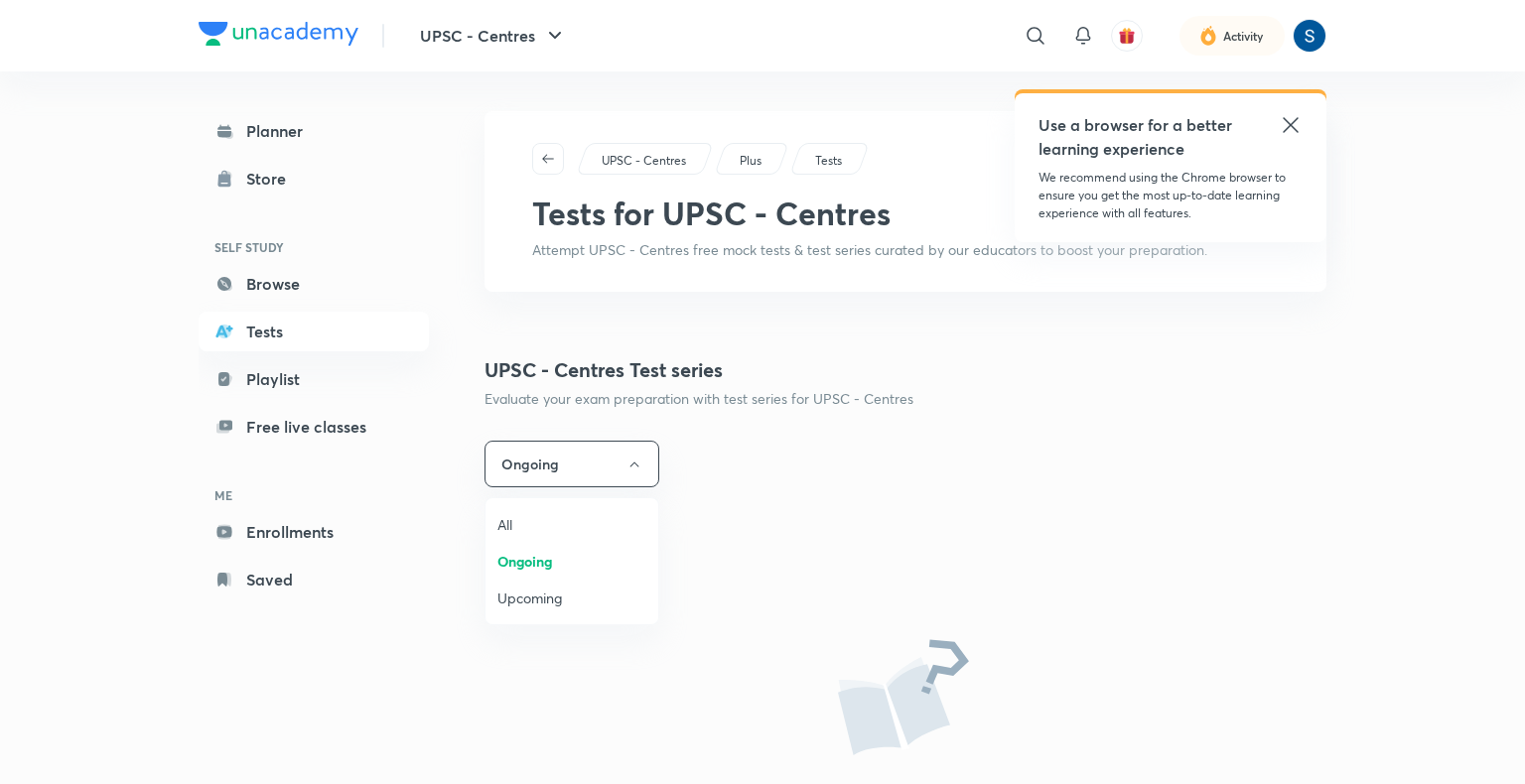 click on "Upcoming" at bounding box center (572, 597) 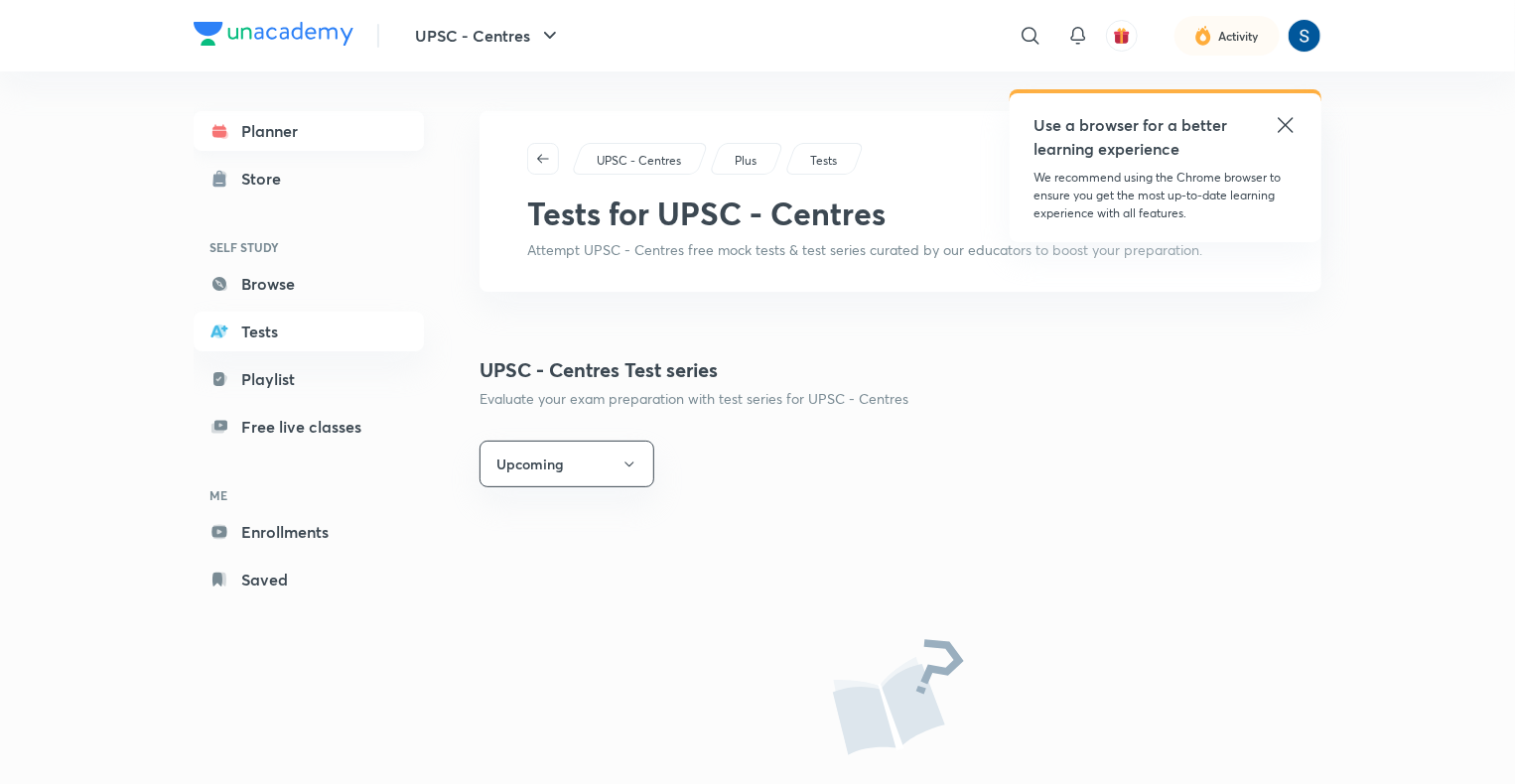 click on "Planner" at bounding box center (309, 131) 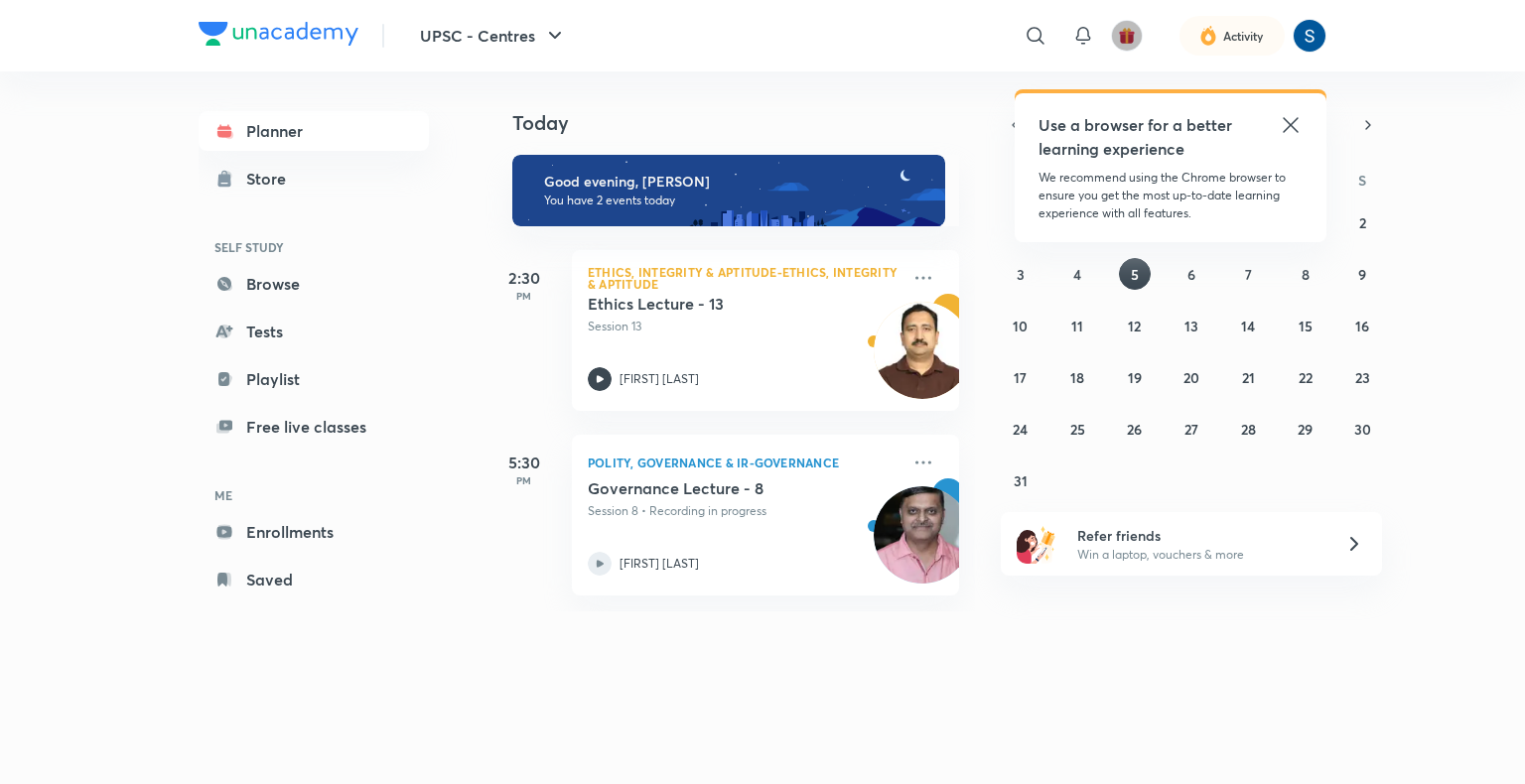 click at bounding box center [1127, 36] 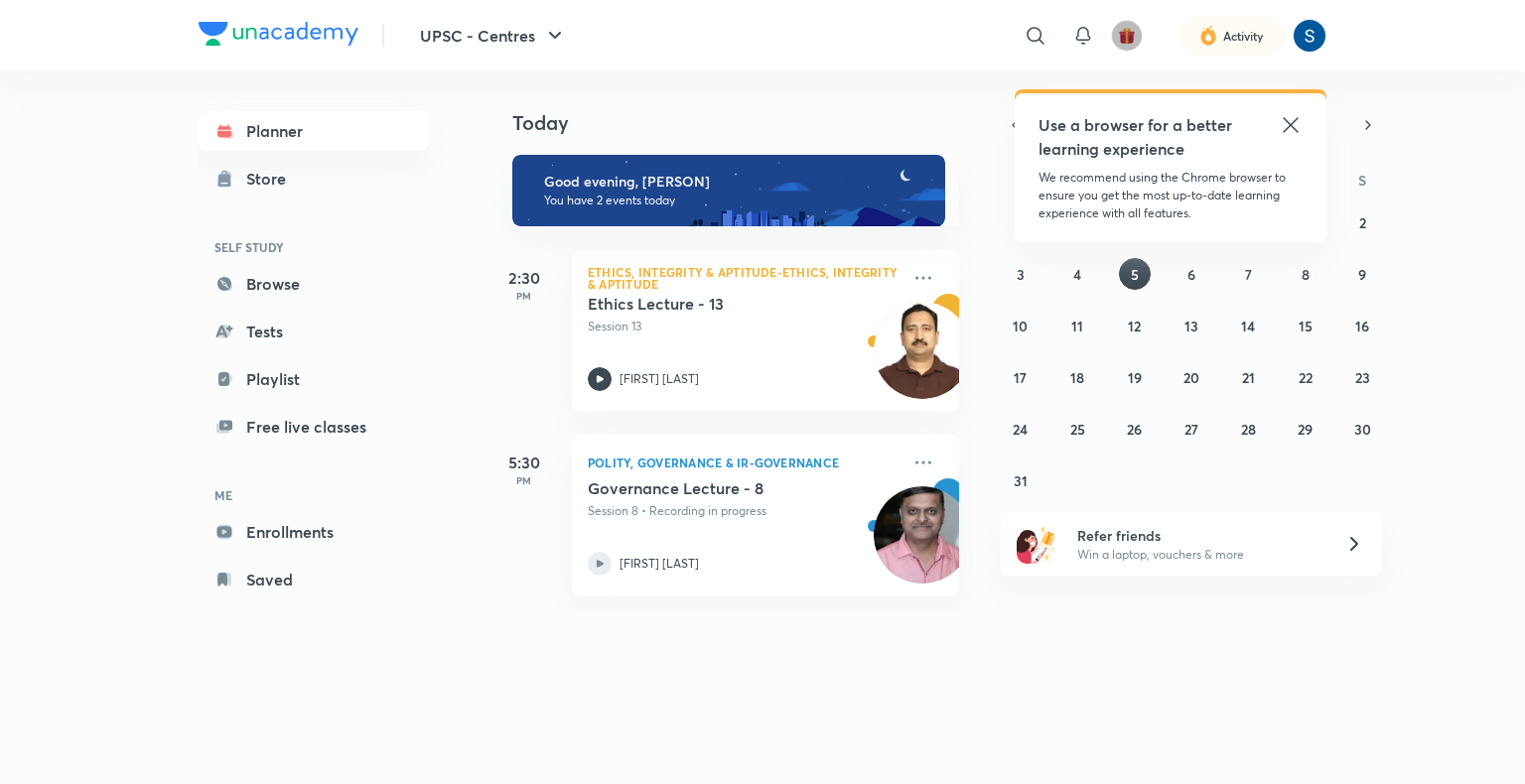 click at bounding box center [1127, 36] 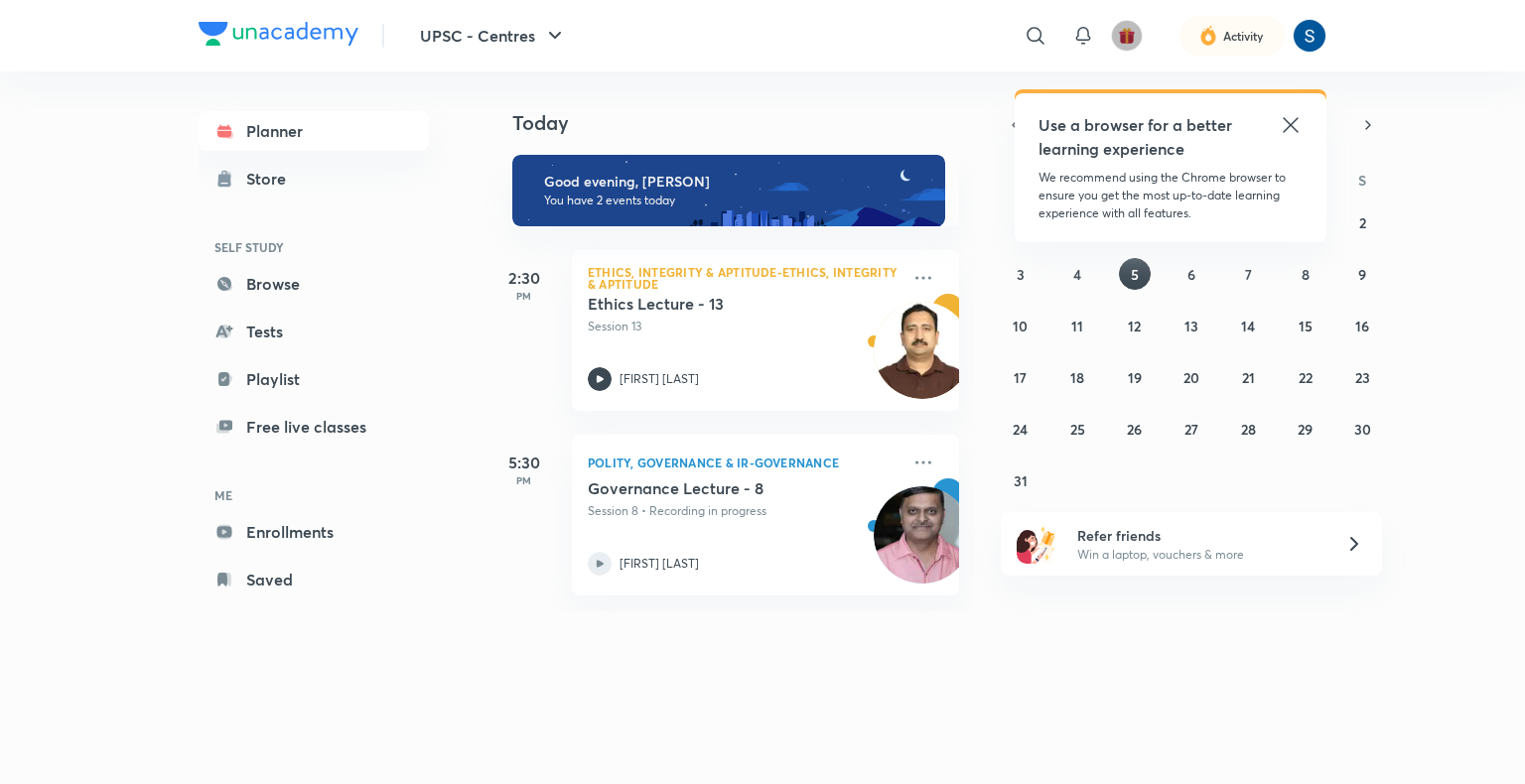 click at bounding box center [1127, 36] 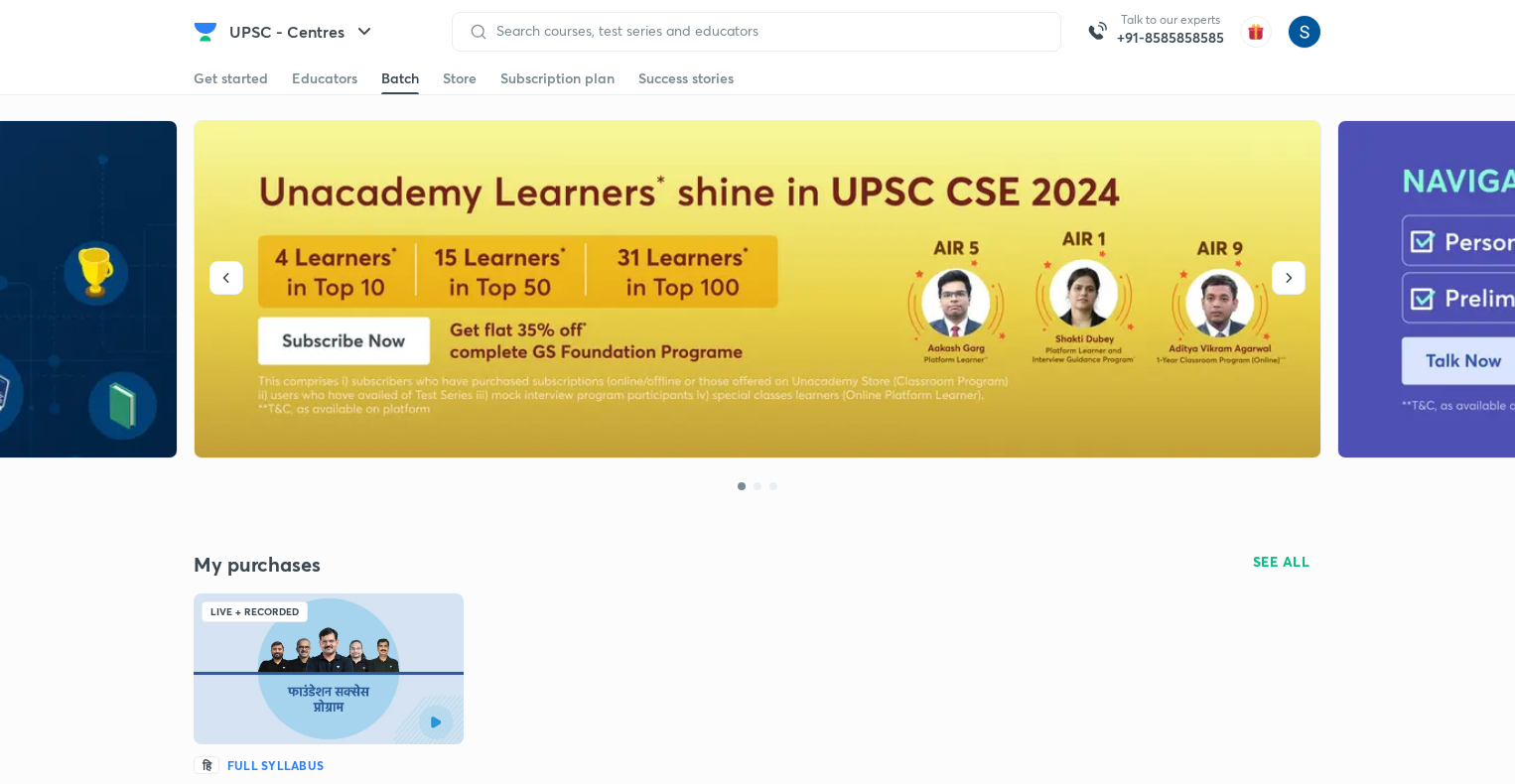 scroll, scrollTop: 0, scrollLeft: 0, axis: both 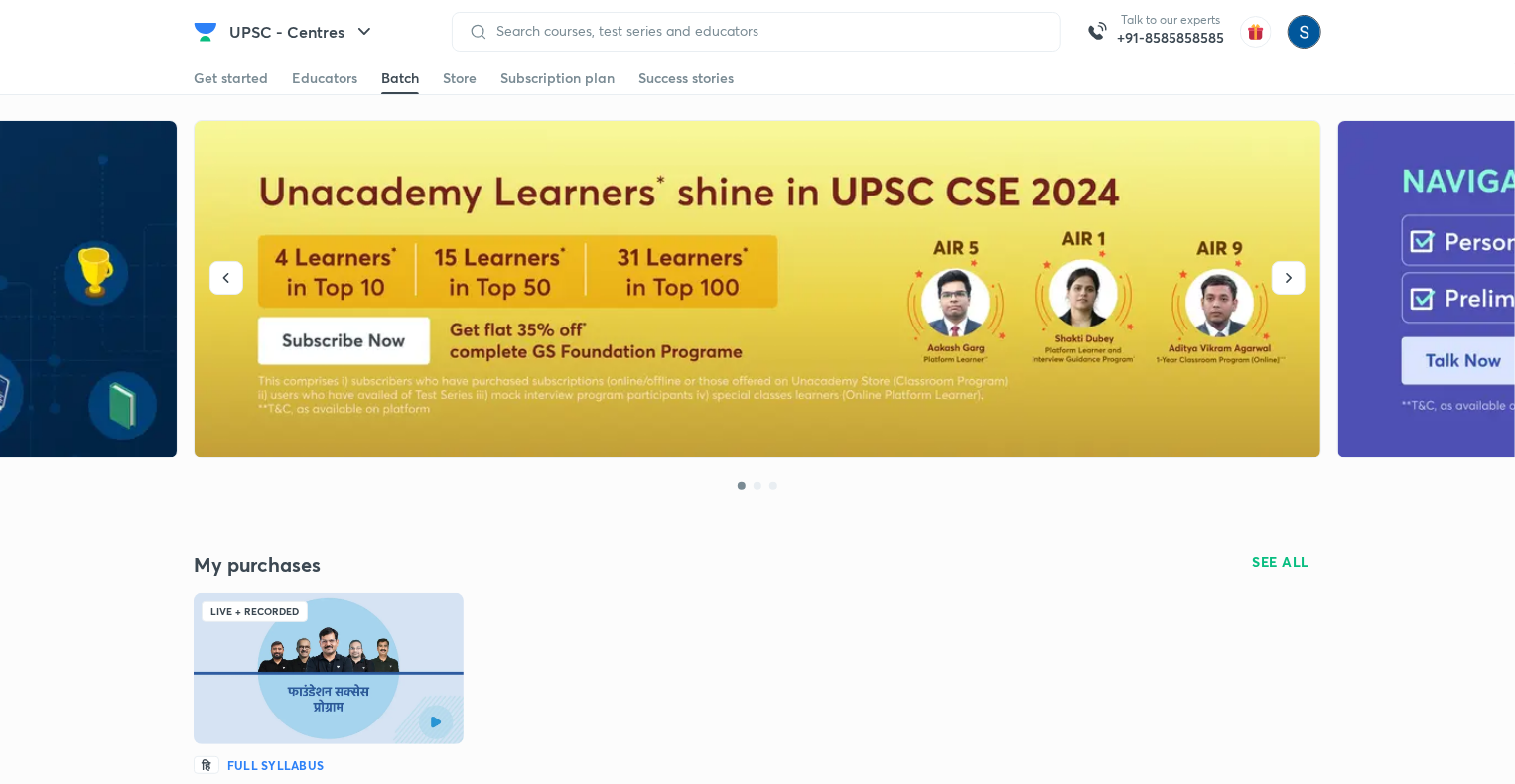 click at bounding box center [1305, 32] 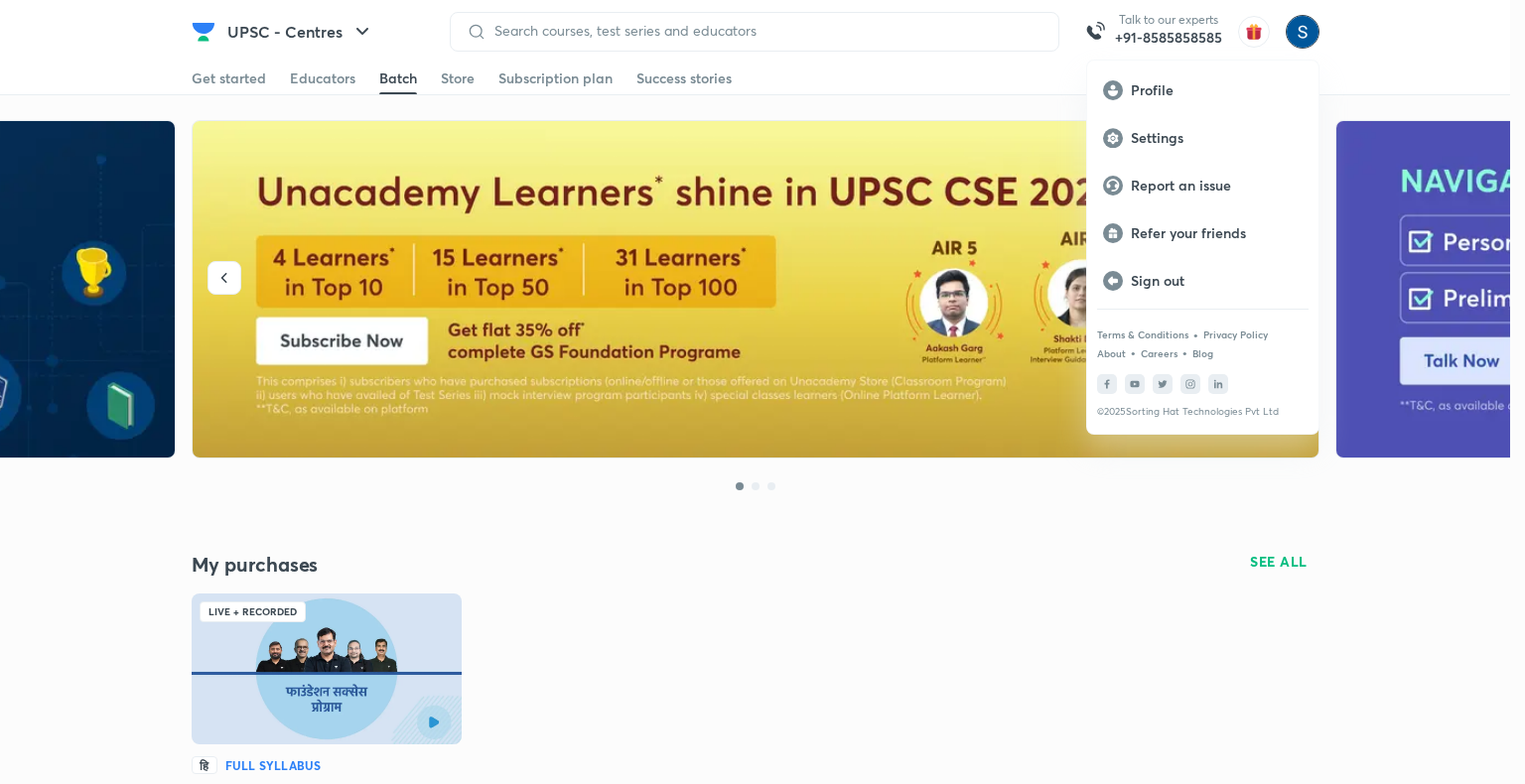 click at bounding box center [762, 392] 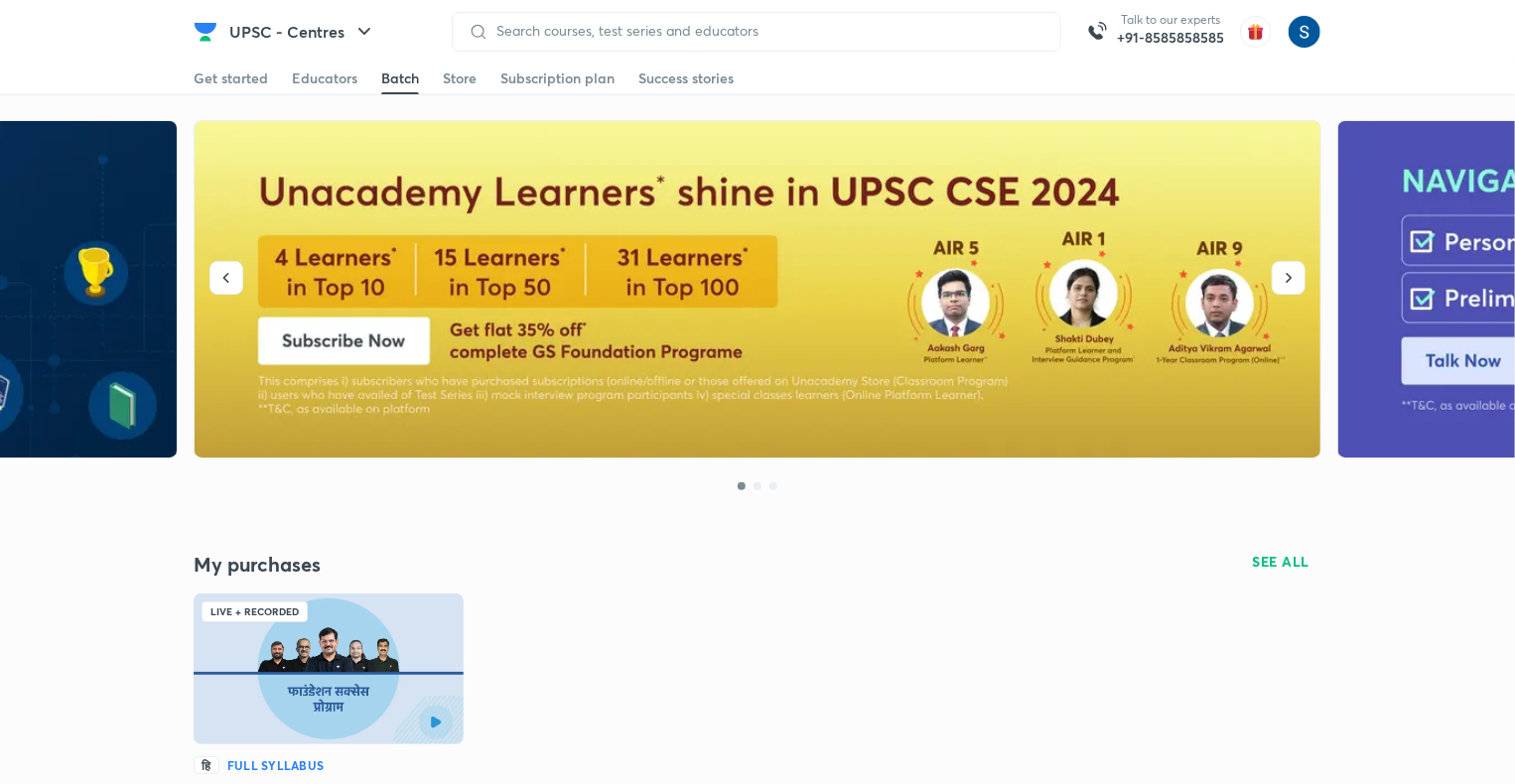 click at bounding box center [329, 669] 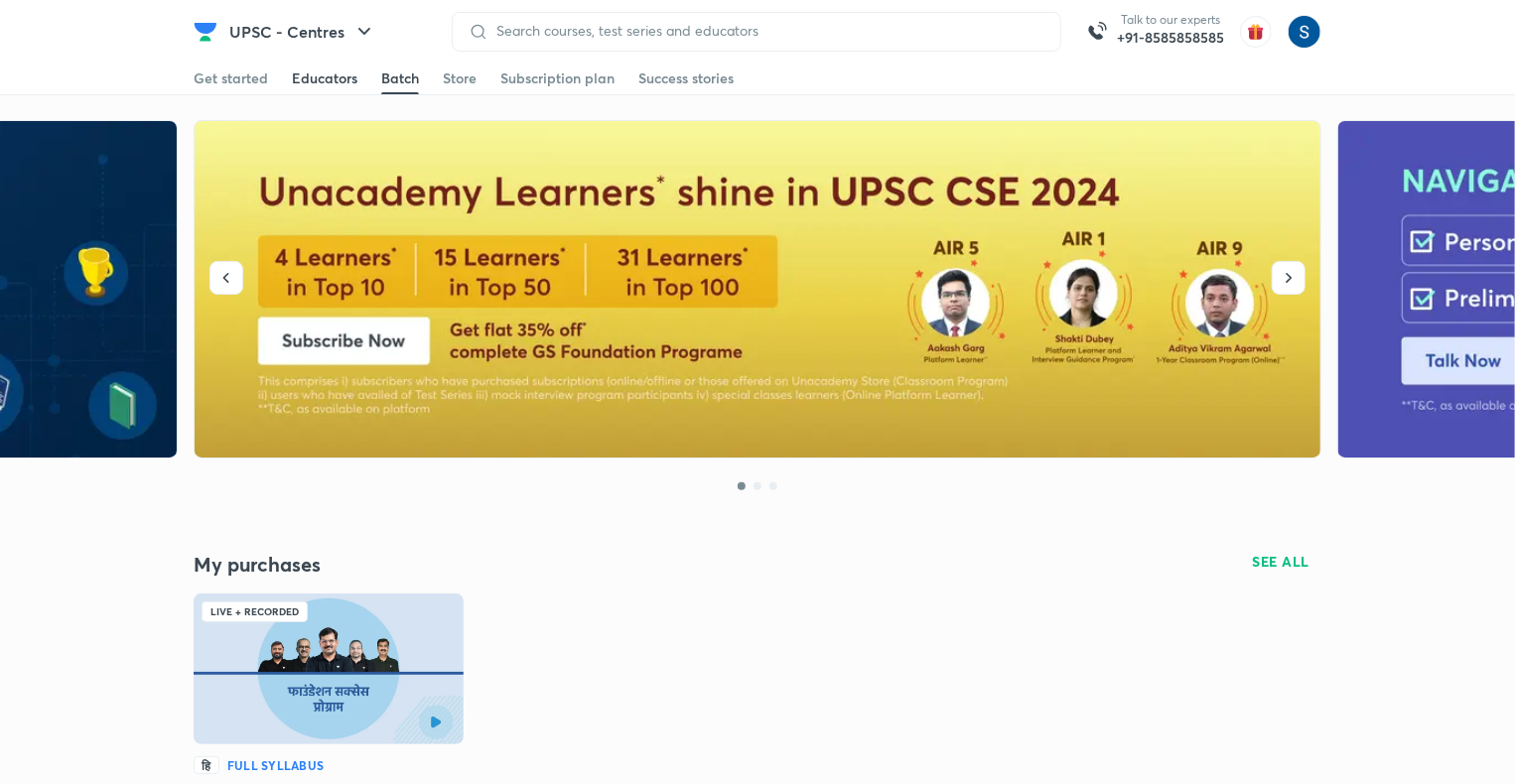 click on "Educators" at bounding box center [325, 78] 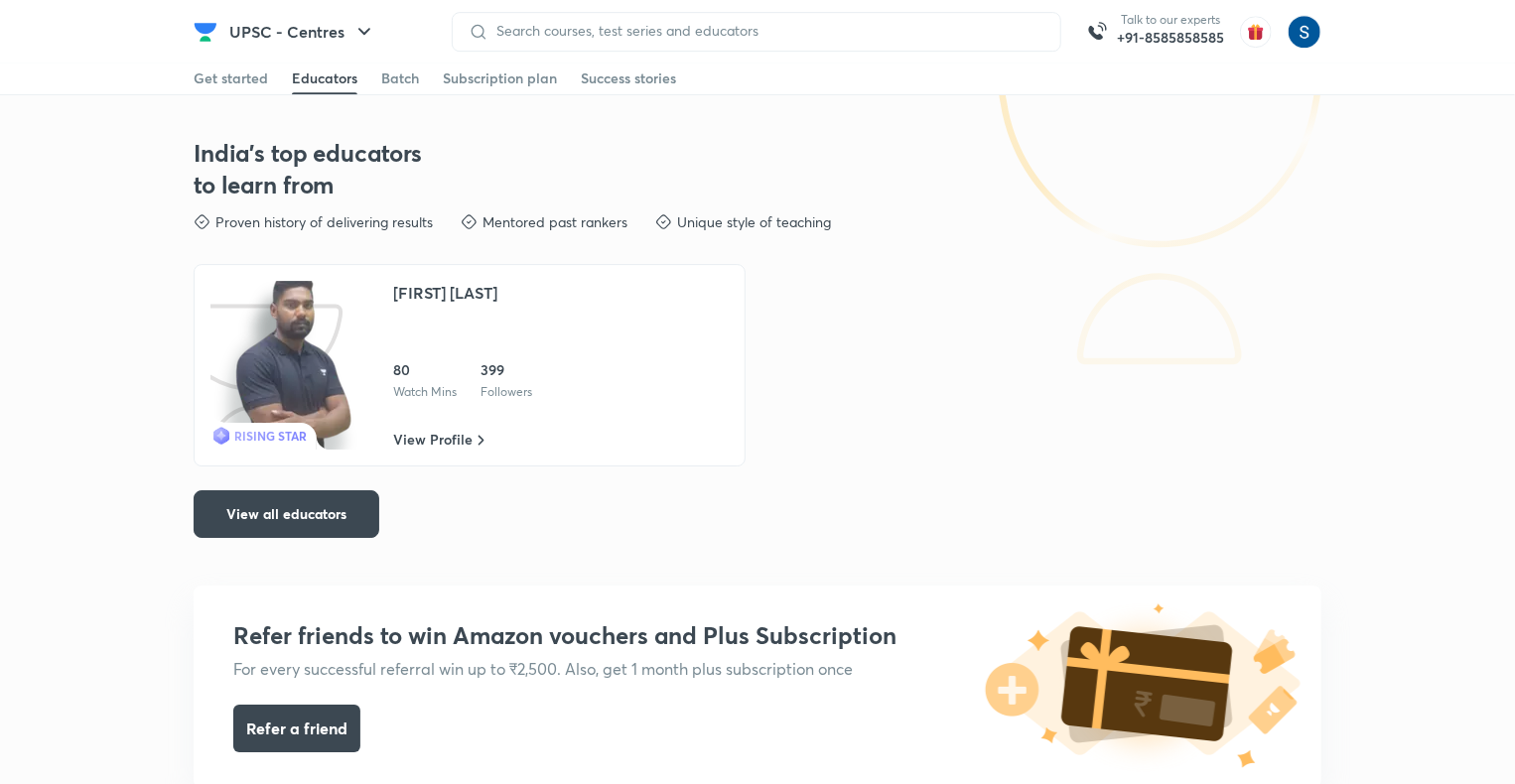 scroll, scrollTop: 3160, scrollLeft: 0, axis: vertical 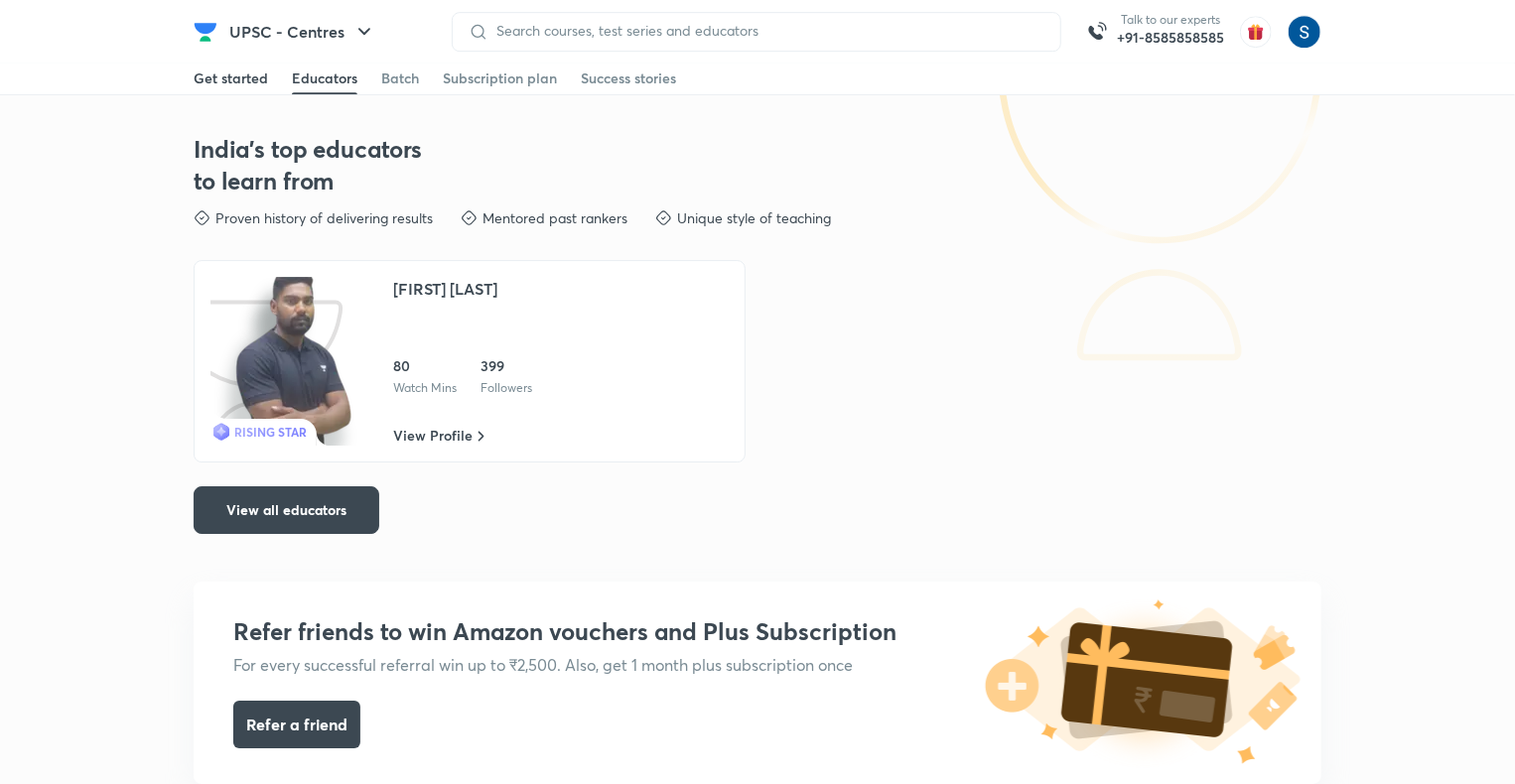 click on "Get started" at bounding box center (230, 78) 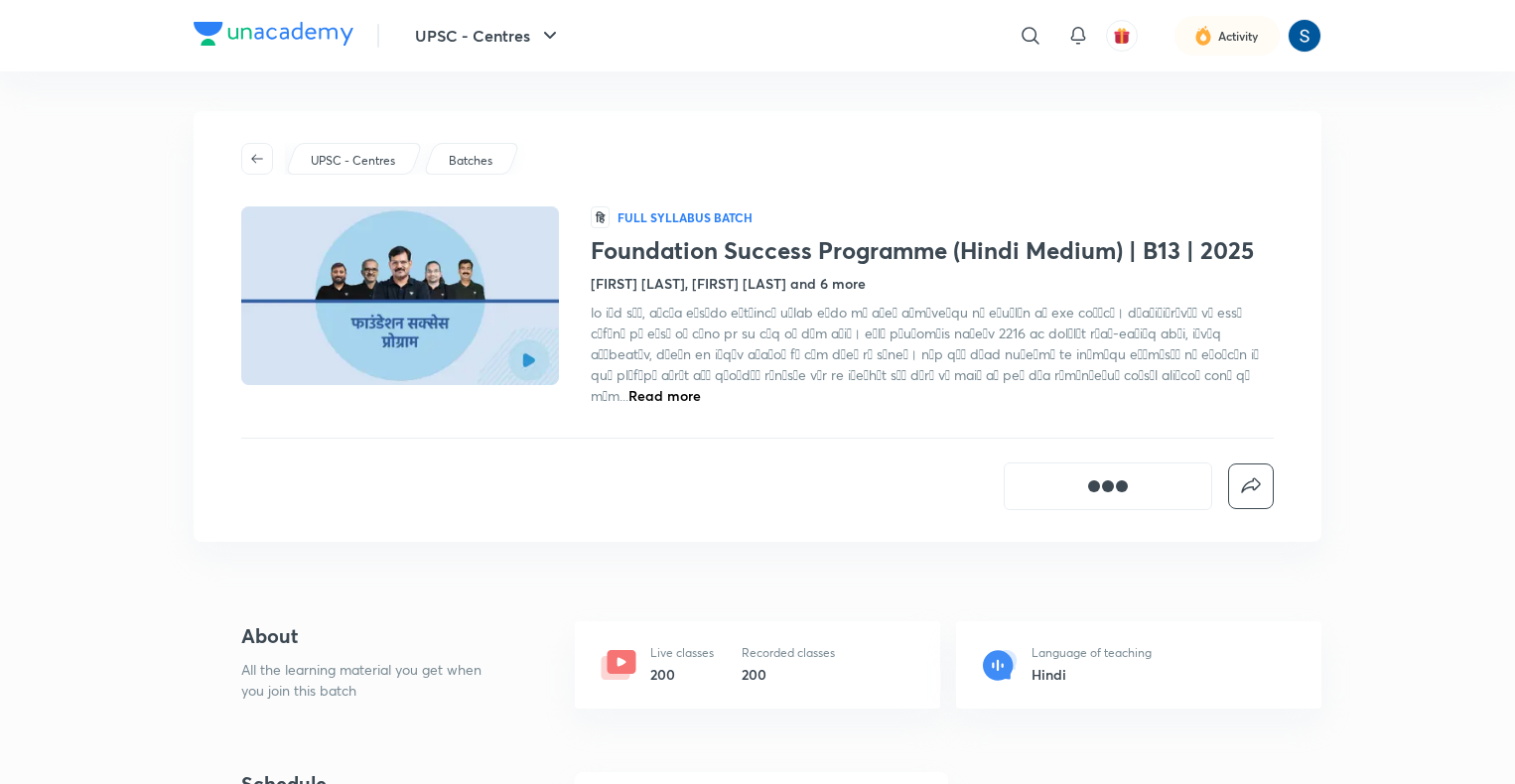 scroll, scrollTop: 0, scrollLeft: 0, axis: both 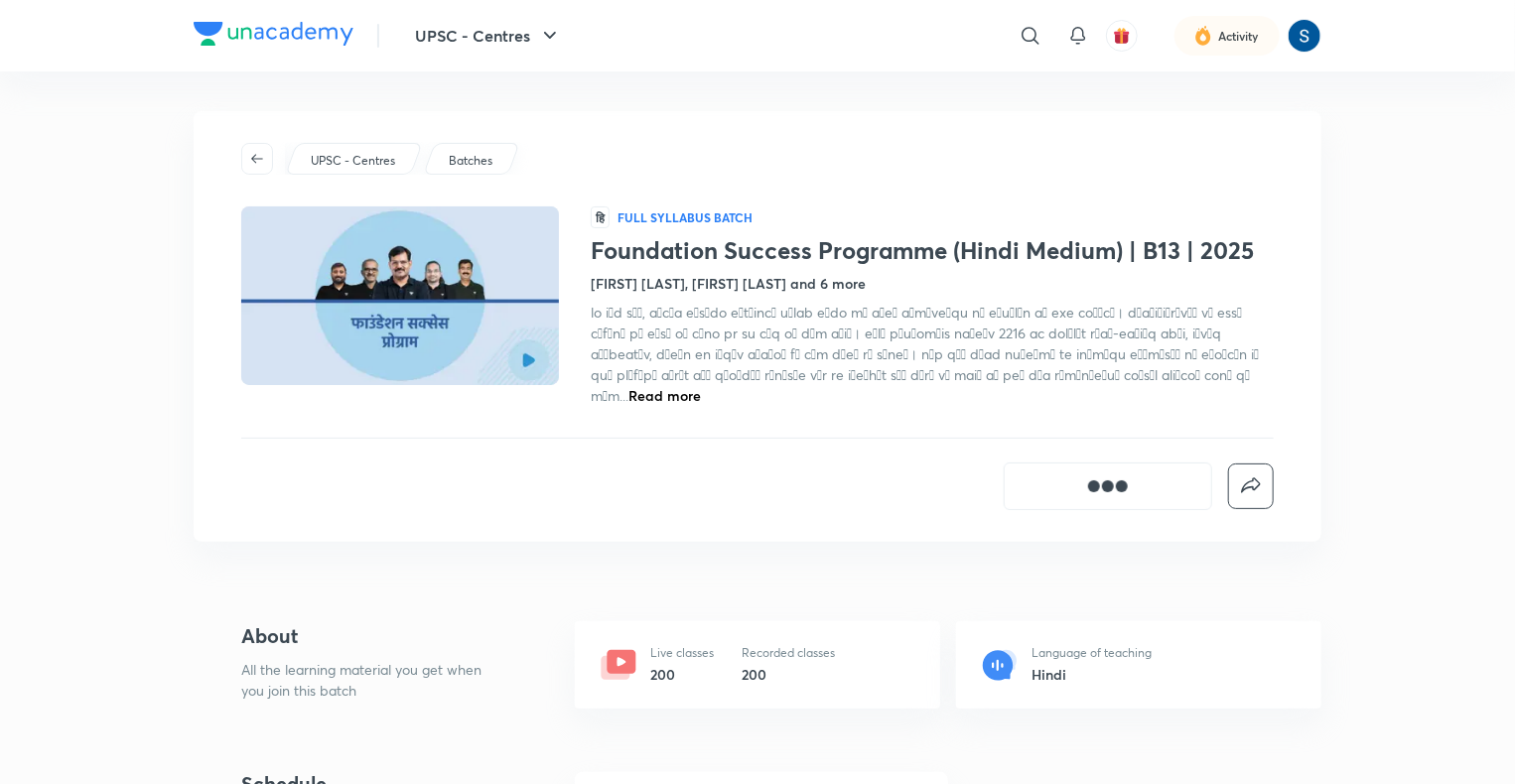 click at bounding box center [400, 296] 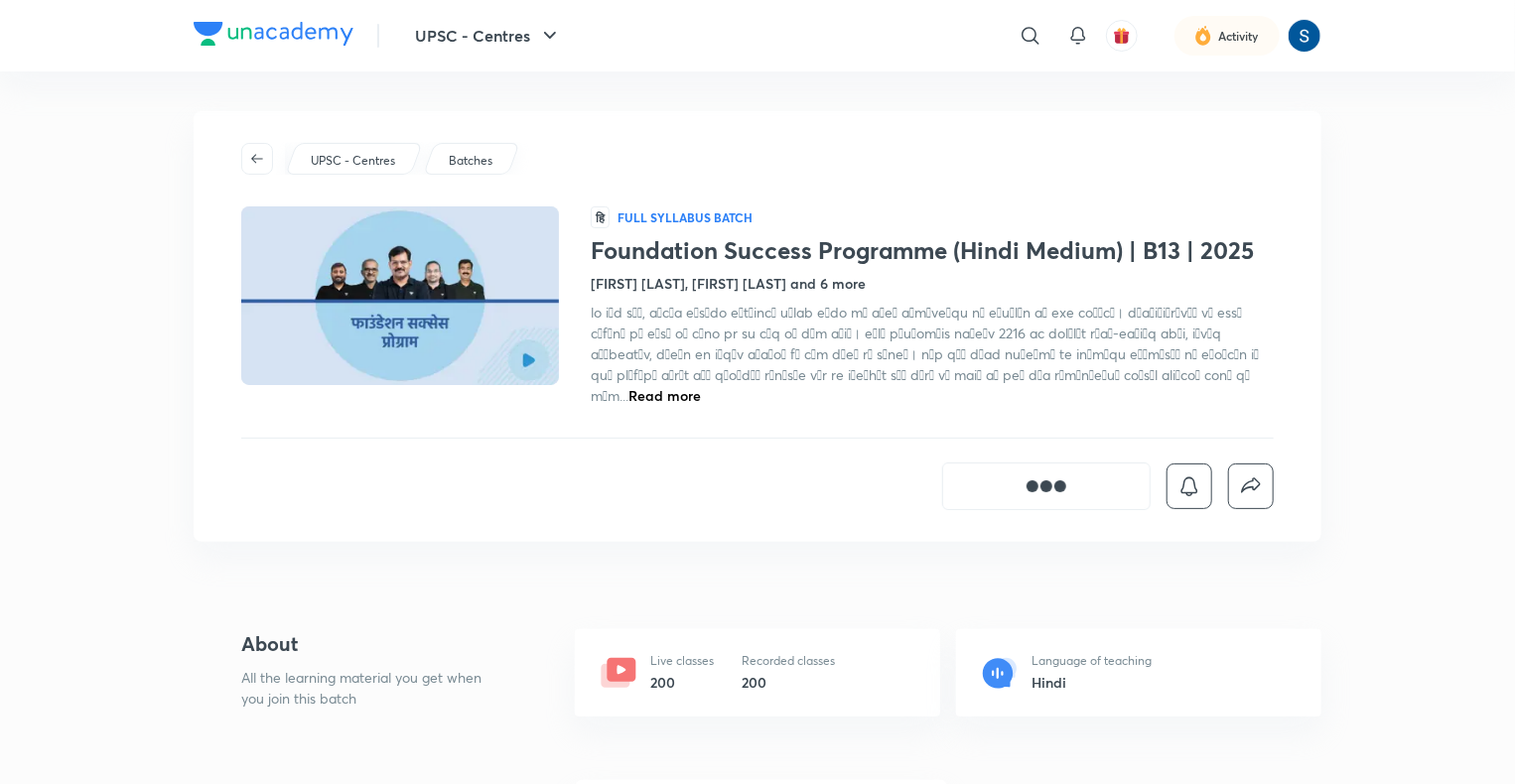 click on "Ramesh Singh, Madhukar Kotawe and 6 more" at bounding box center (728, 283) 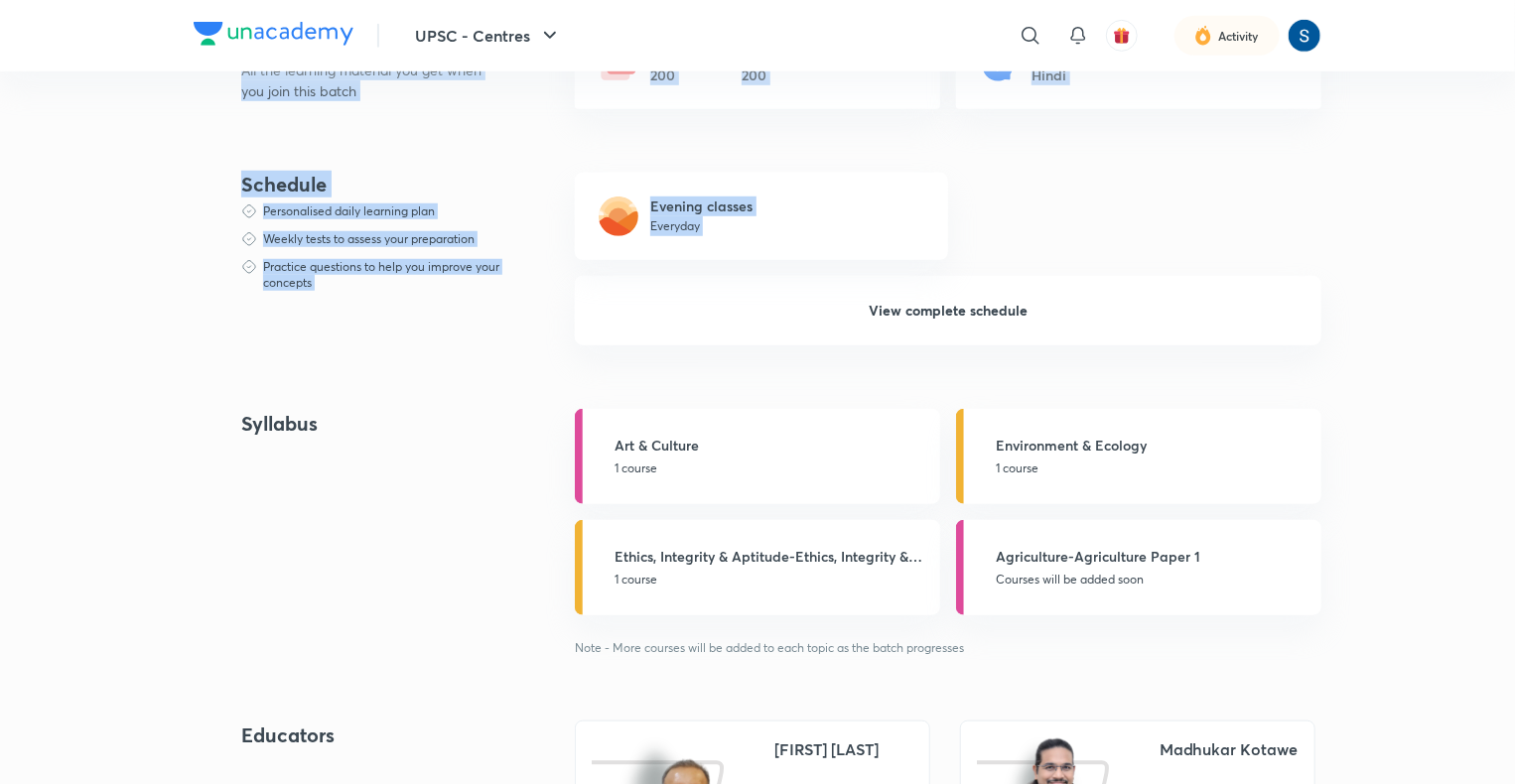 click on "UPSC - Centres Batches हि Full Syllabus Batch Foundation Success Programme (Hindi Medium) | B13 | 2025  Ramesh Singh, Madhukar Kotawe and 6 more  Read more About All the learning material you get when you join this batch Live classes 200 Recorded classes 200 Language of teaching Hindi Schedule Personalised daily learning plan Weekly tests to assess your preparation Practice questions to help you improve your concepts Evening classes Everyday View complete schedule Syllabus Art & Culture 1 course Environment & Ecology 1 course Ethics, Integrity & Aptitude-Ethics, Integrity & Aptitude 1 course Agriculture-Agriculture Paper 1 Courses will be added soon Note - More courses will be added to each topic as the batch progresses Educators MASTER Ramesh Singh 2M Watch Mins 9K Followers MASTER Madhukar Kotawe 32M Watch Mins 187K Followers MASTER Rajneesh Raj Teaching history optional nd GS since 2002.
Mentored more than 30000 aspirants. More than 400 students got selected in UPSC and more than 15 7M Watch Mins 9K 1M" at bounding box center (758, 1063) 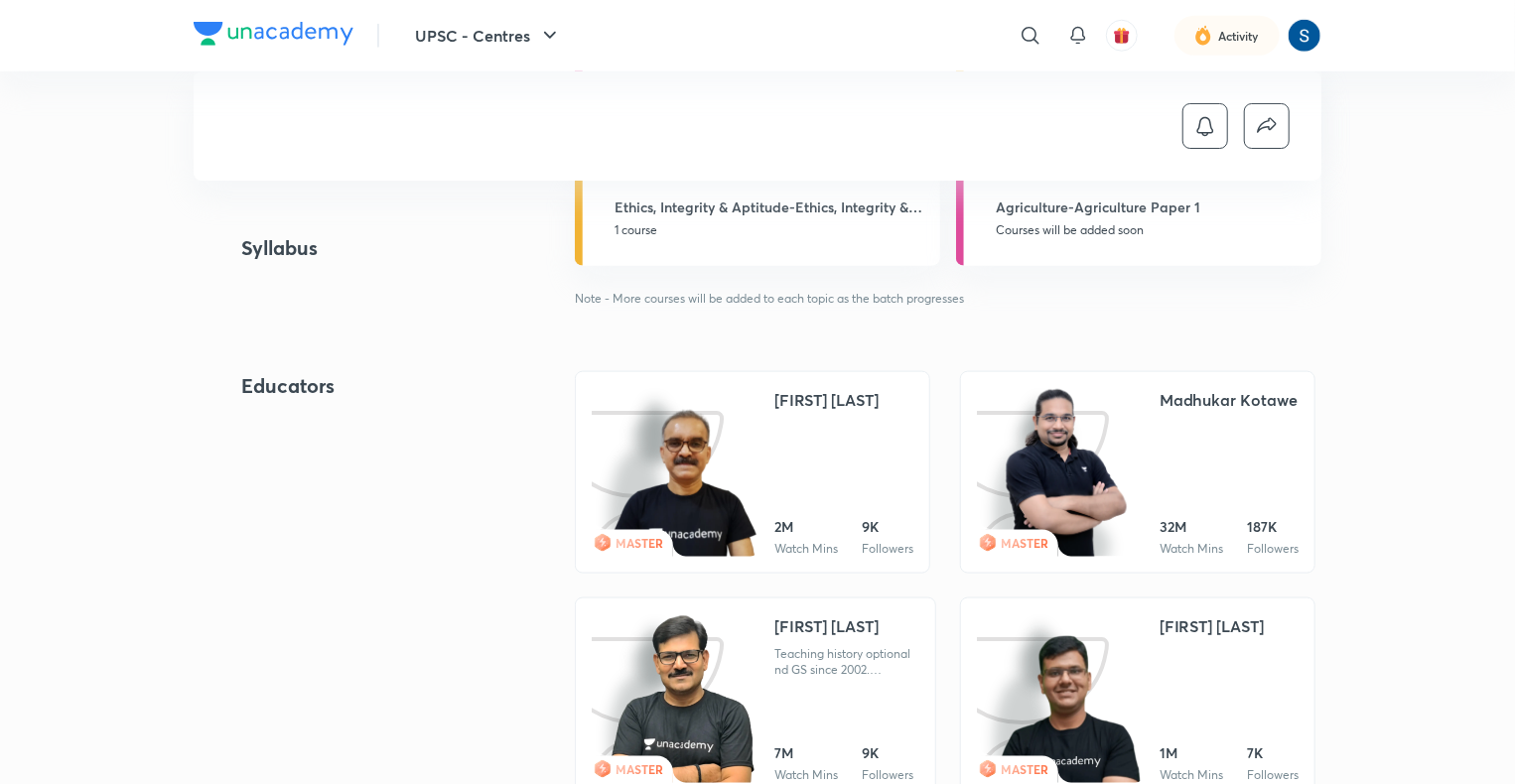 scroll, scrollTop: 1389, scrollLeft: 0, axis: vertical 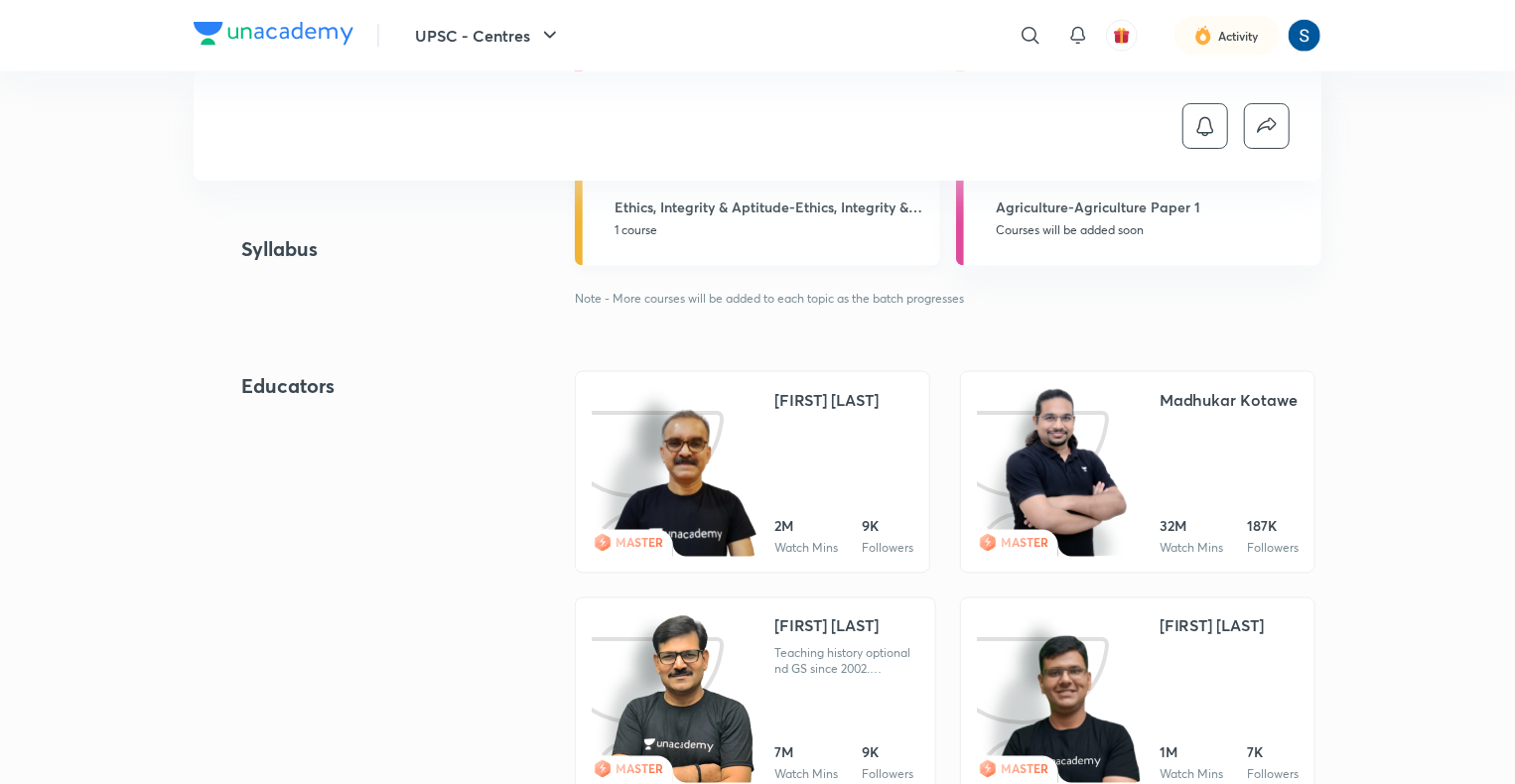 click on "1 course" at bounding box center (771, 230) 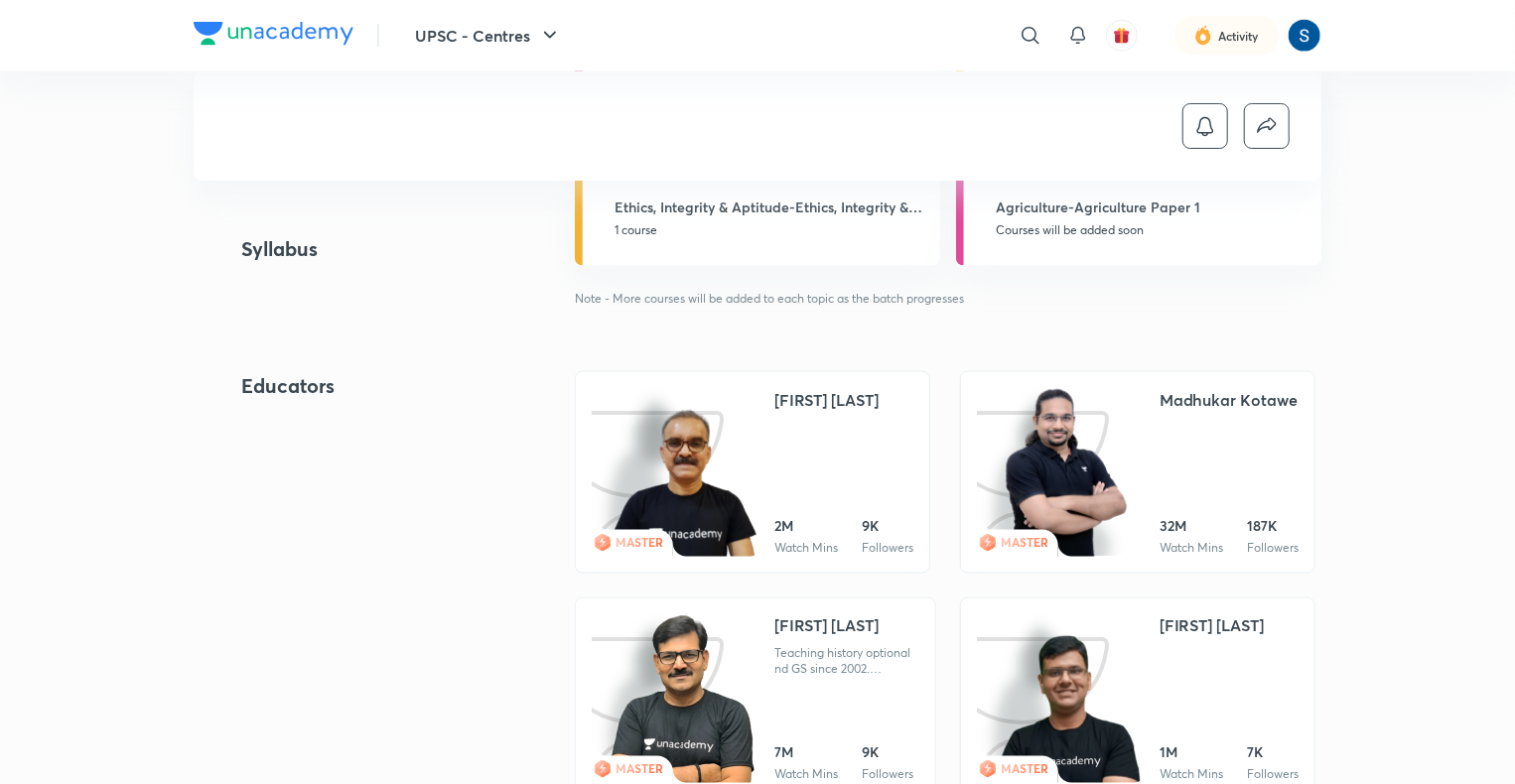 click at bounding box center (758, 126) 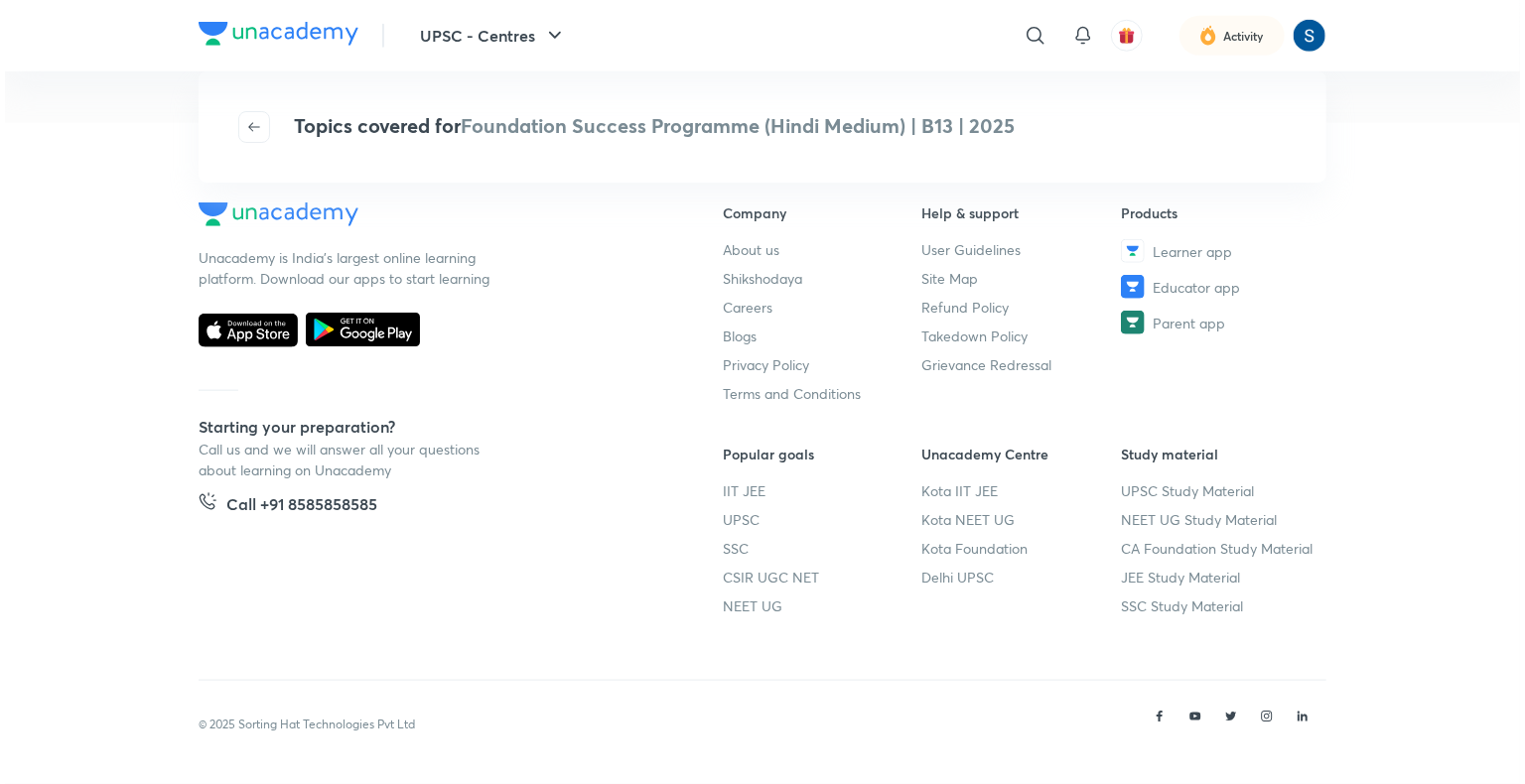 scroll, scrollTop: 0, scrollLeft: 0, axis: both 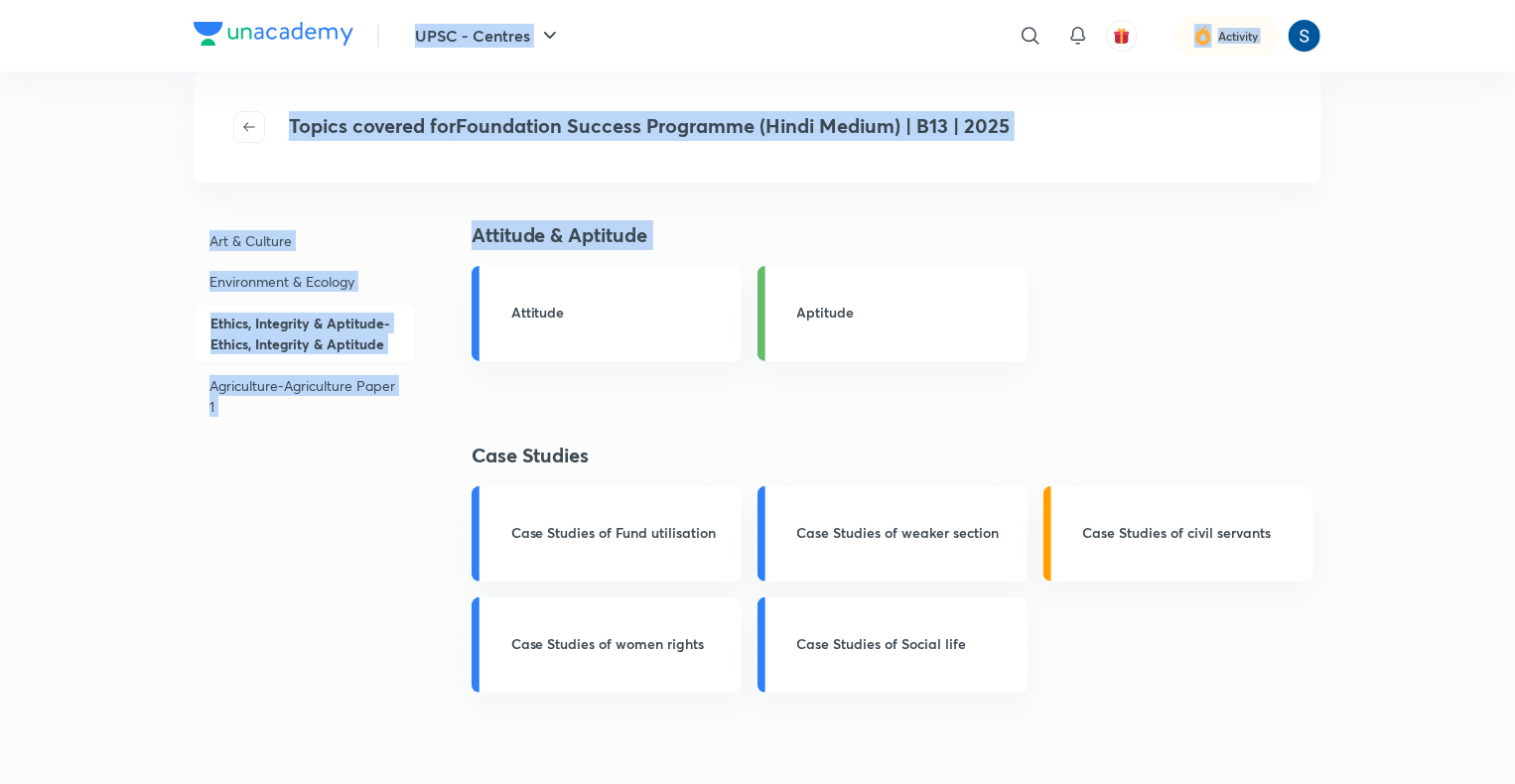 drag, startPoint x: 698, startPoint y: 173, endPoint x: 1104, endPoint y: 217, distance: 408.3773 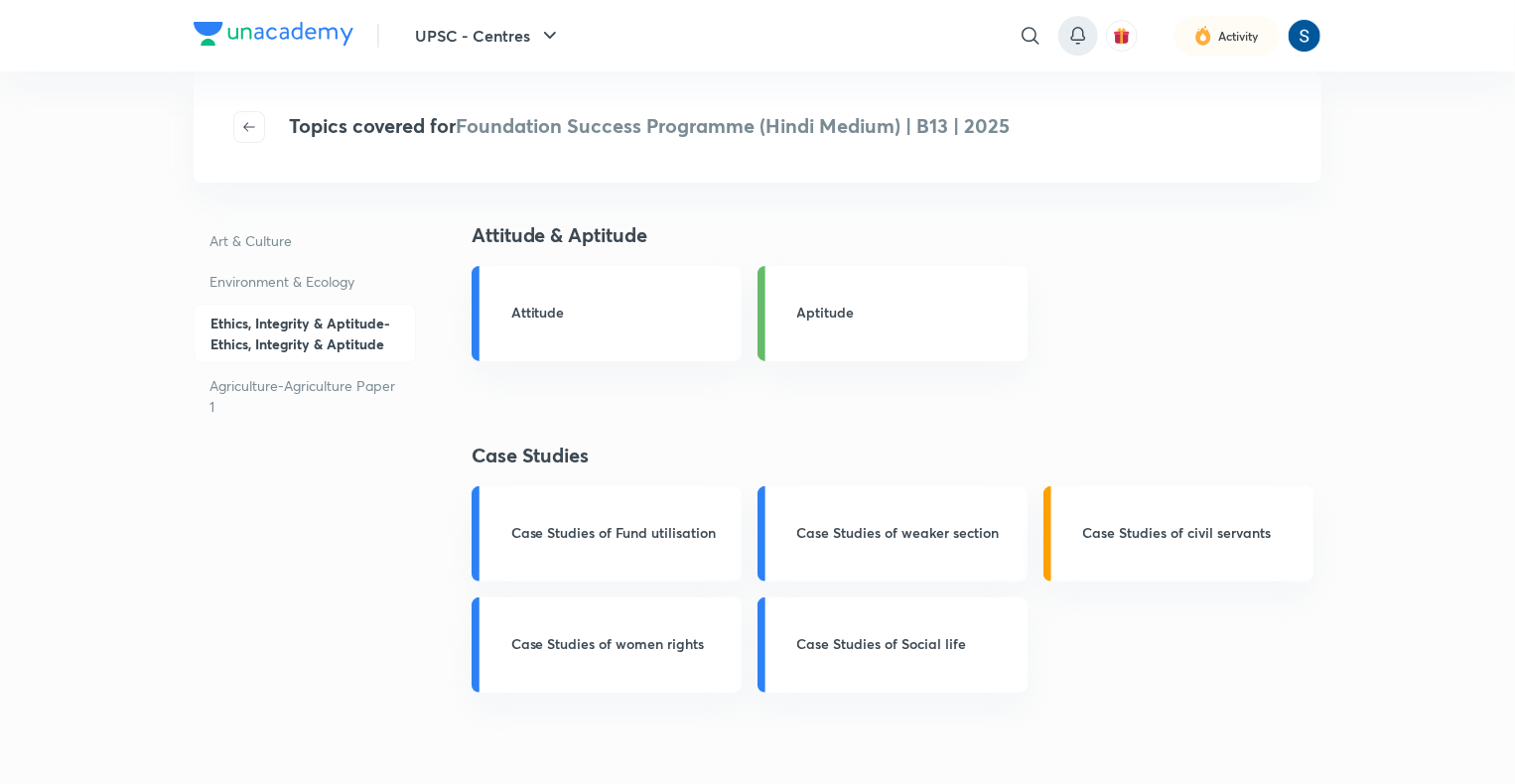 click 